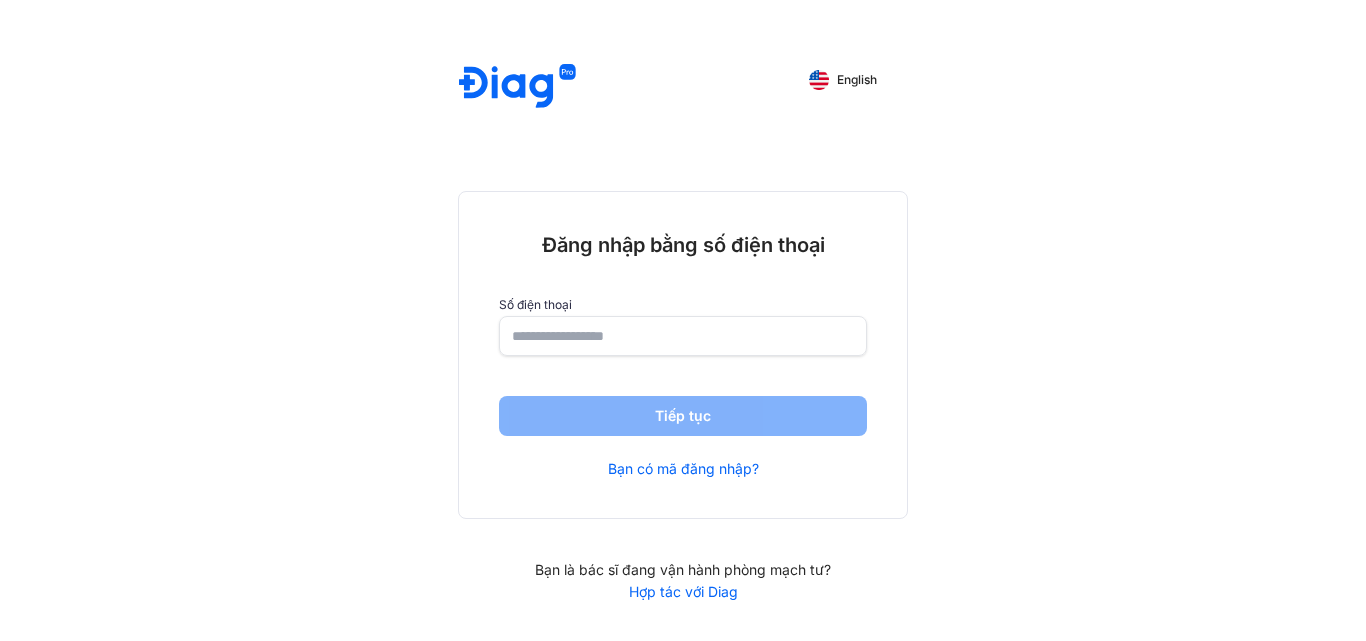 scroll, scrollTop: 0, scrollLeft: 0, axis: both 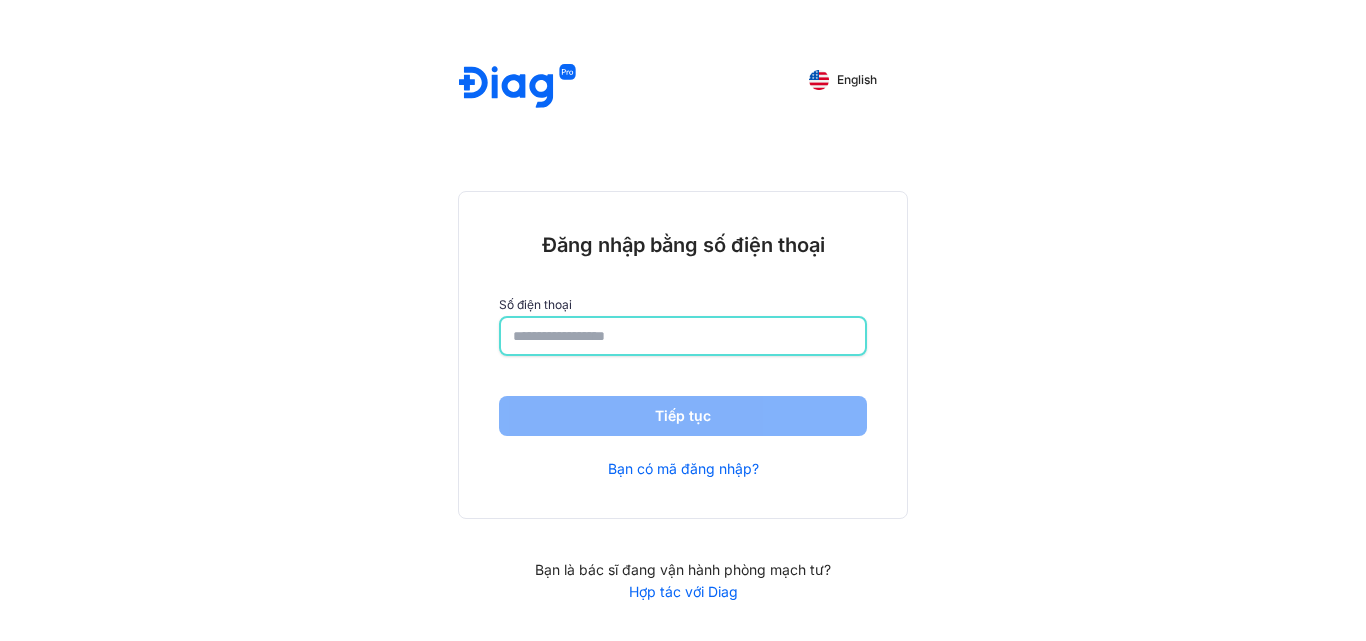 click 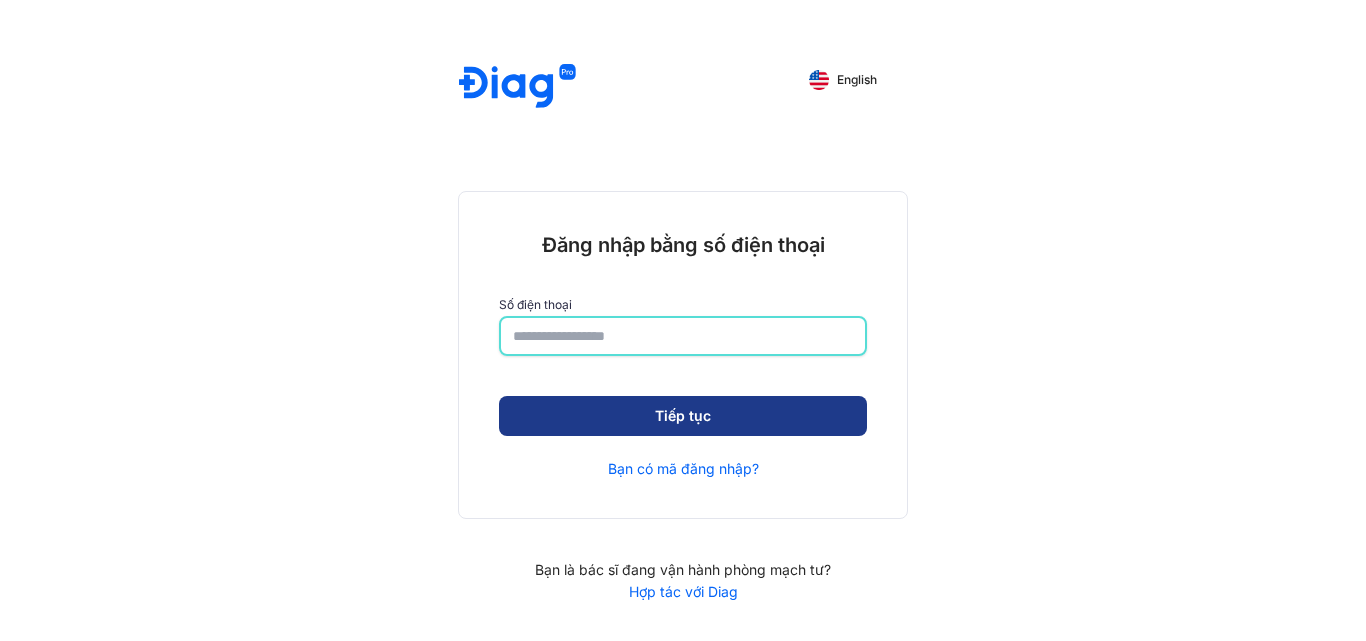 type on "**********" 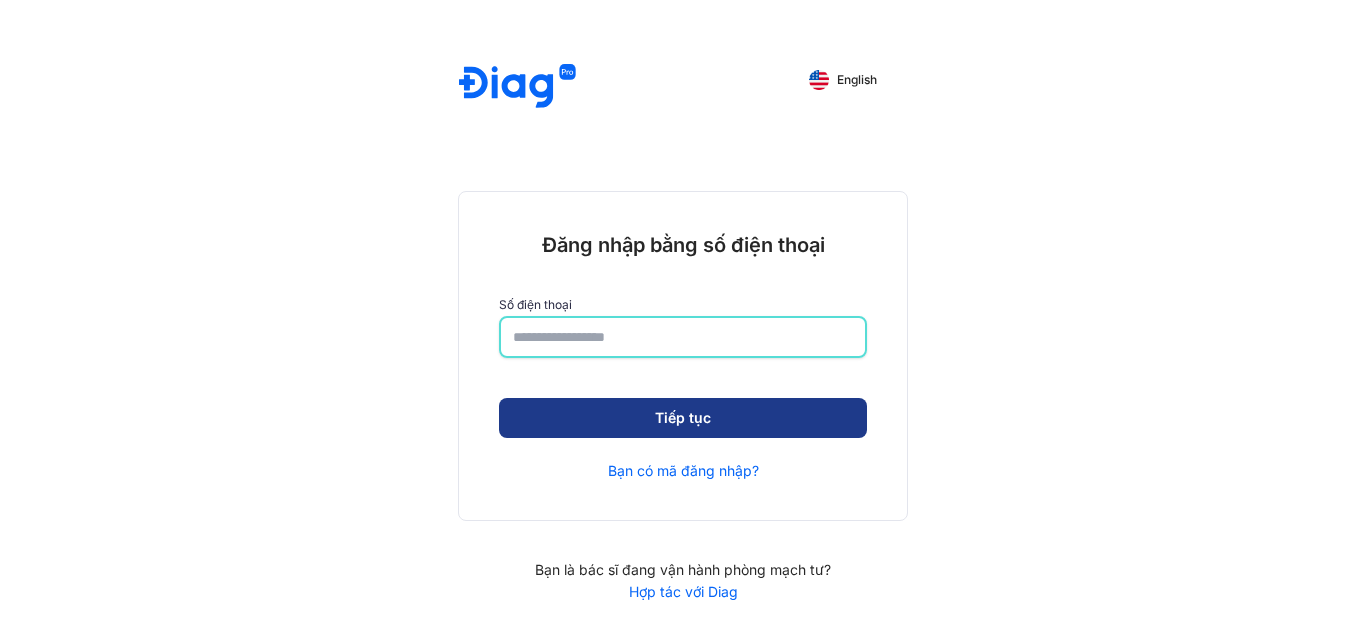 click on "Tiếp tục" at bounding box center [683, 418] 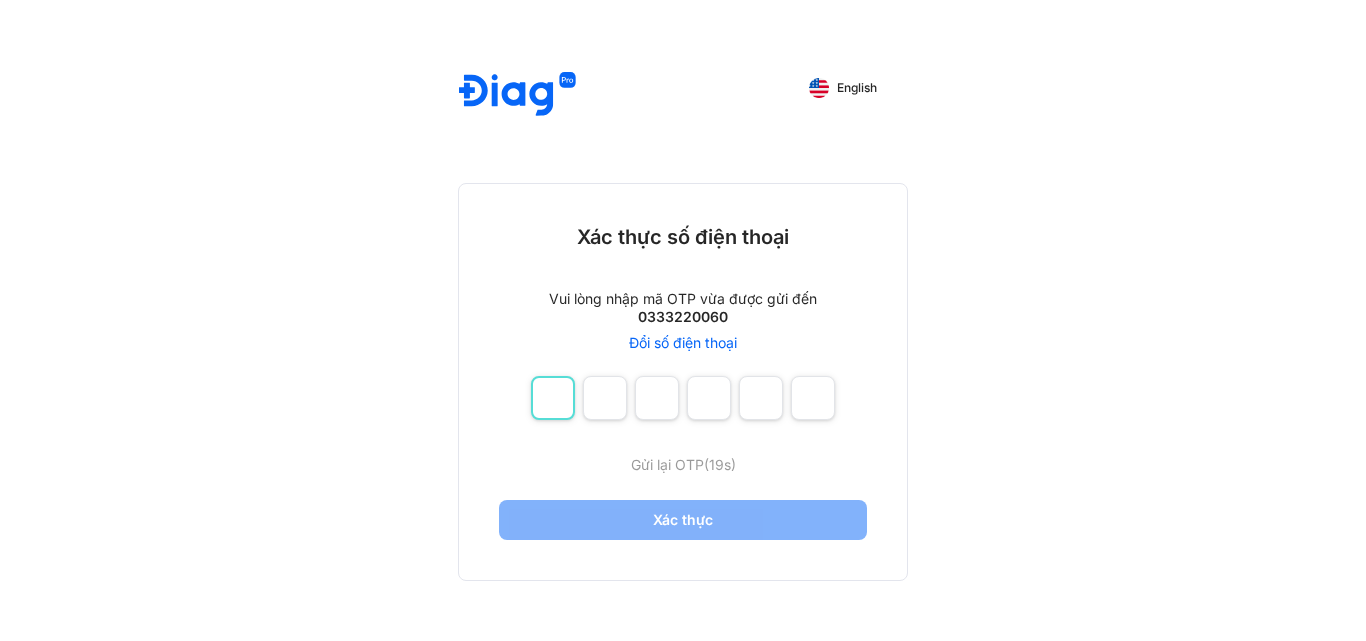 click at bounding box center (553, 398) 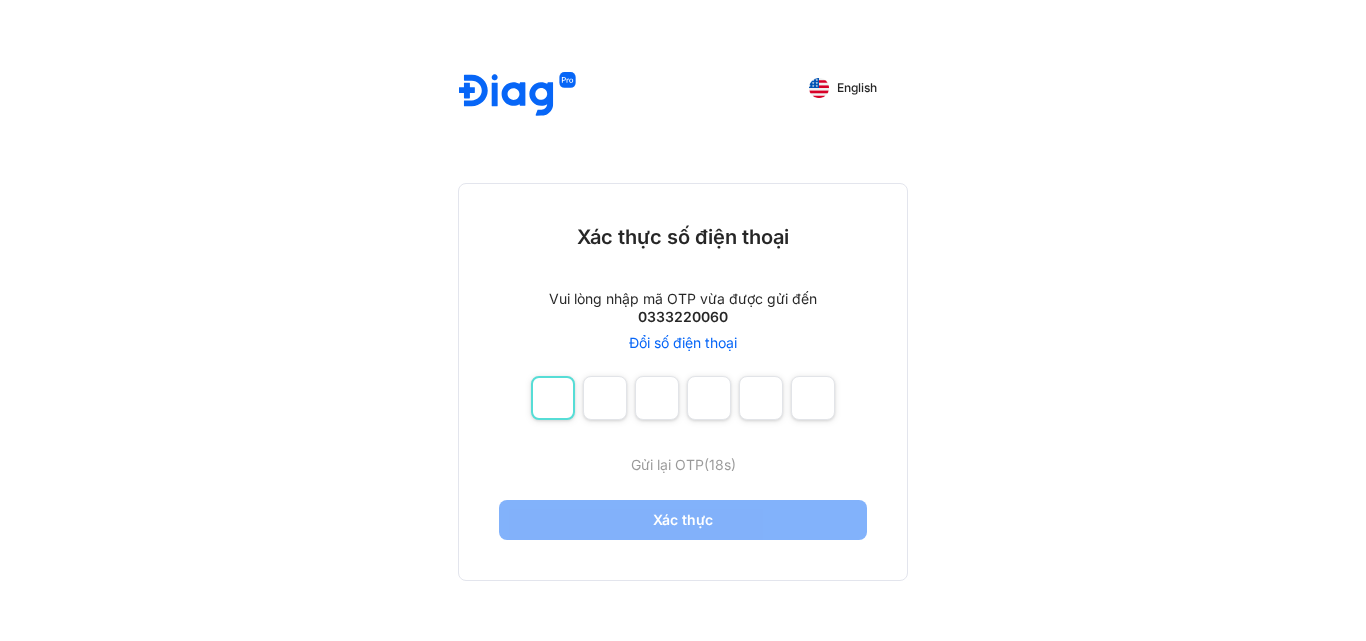 type on "*" 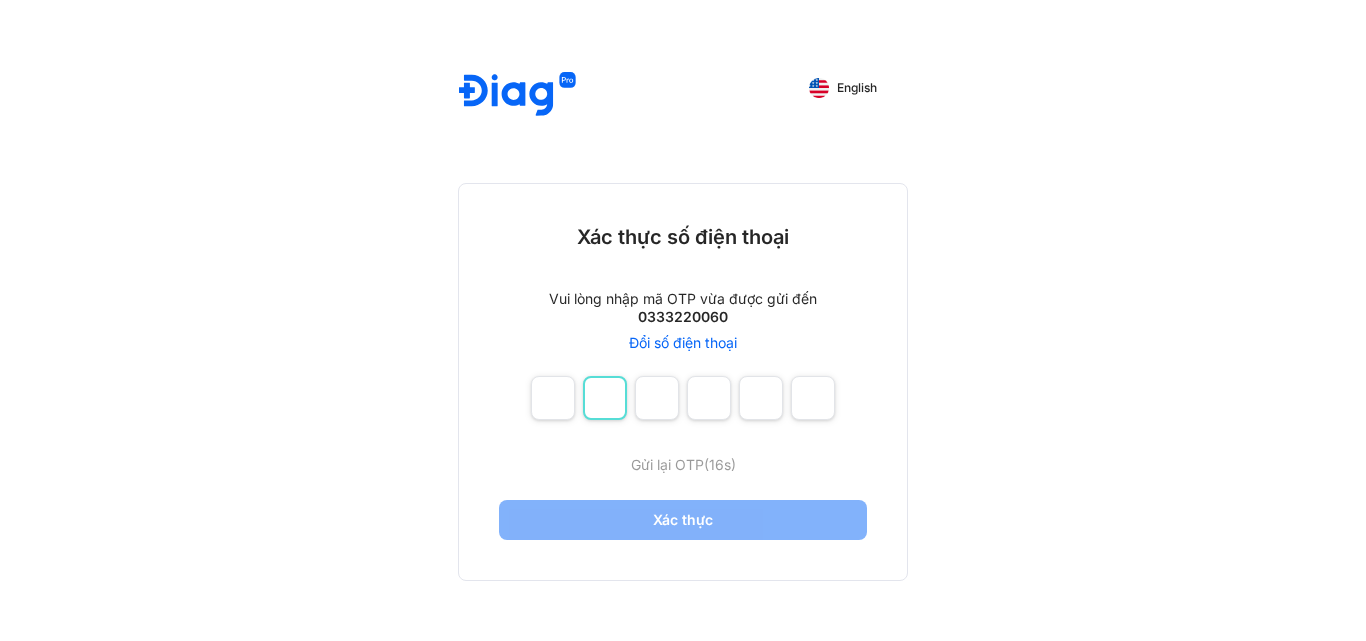type on "*" 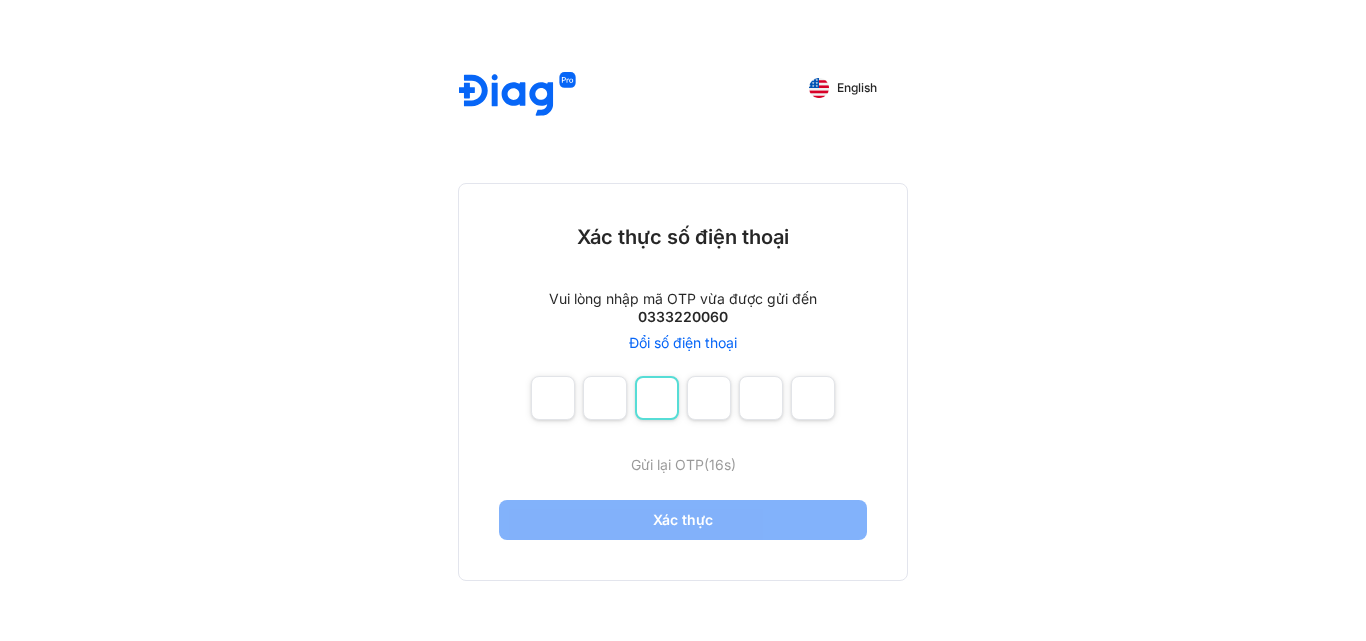 type on "*" 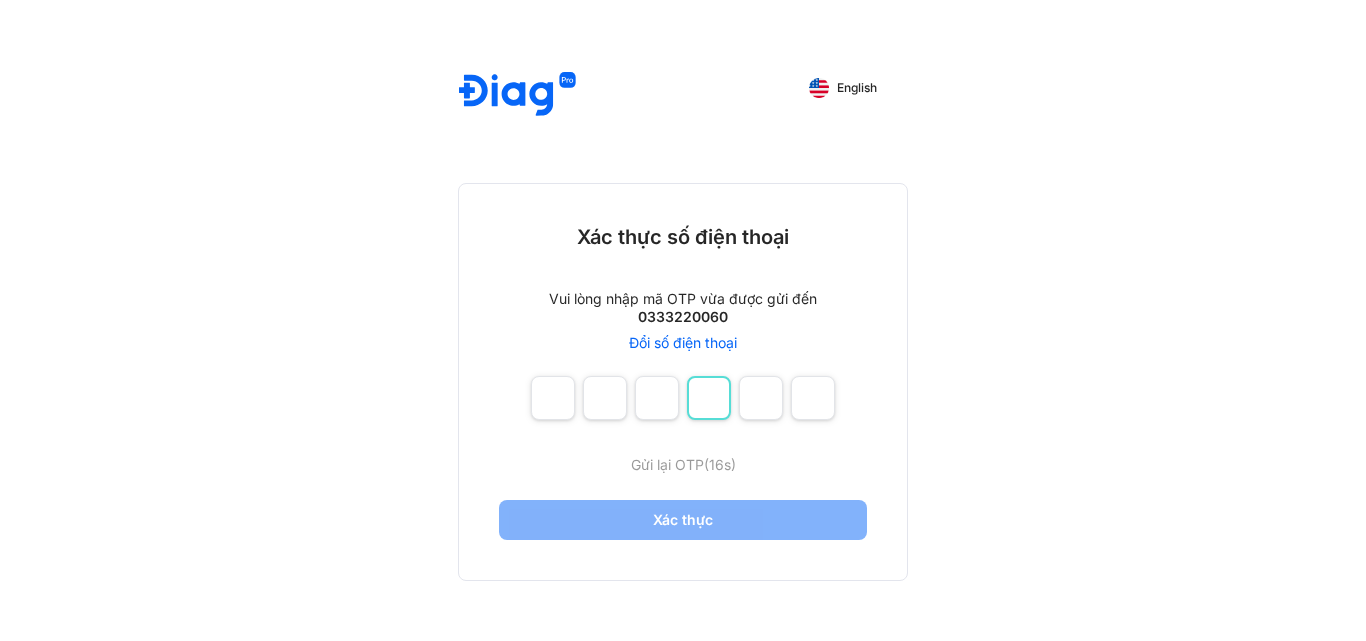 type on "*" 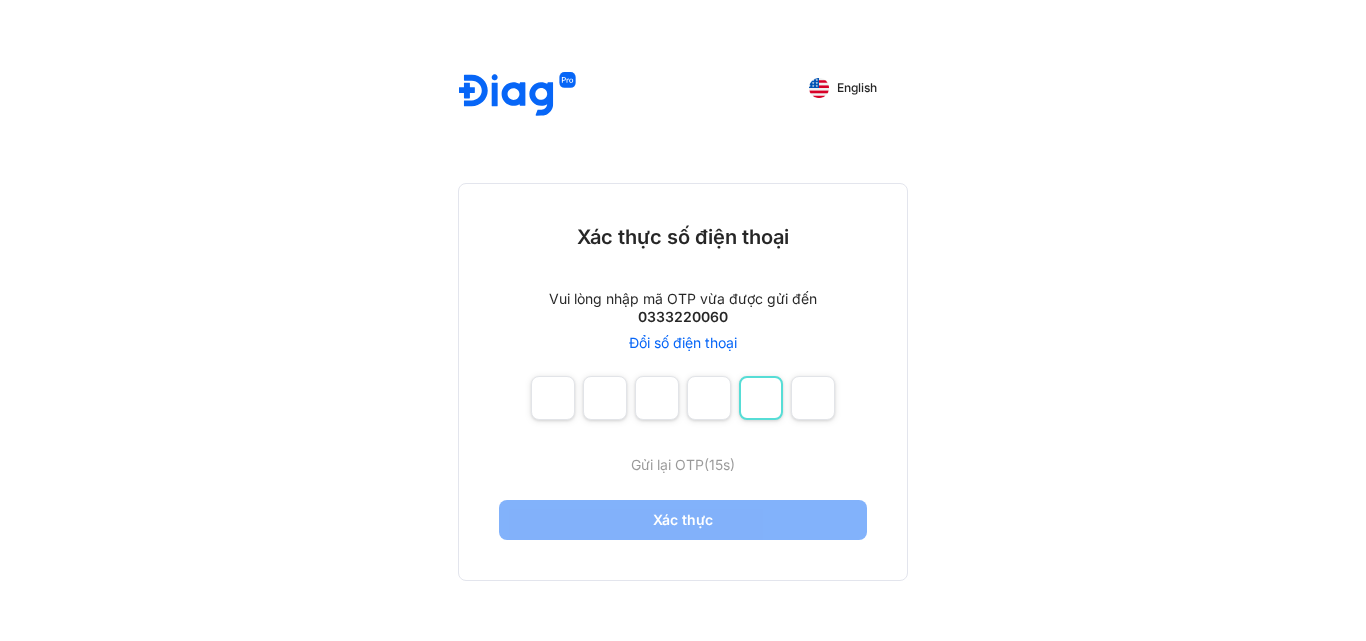 type on "*" 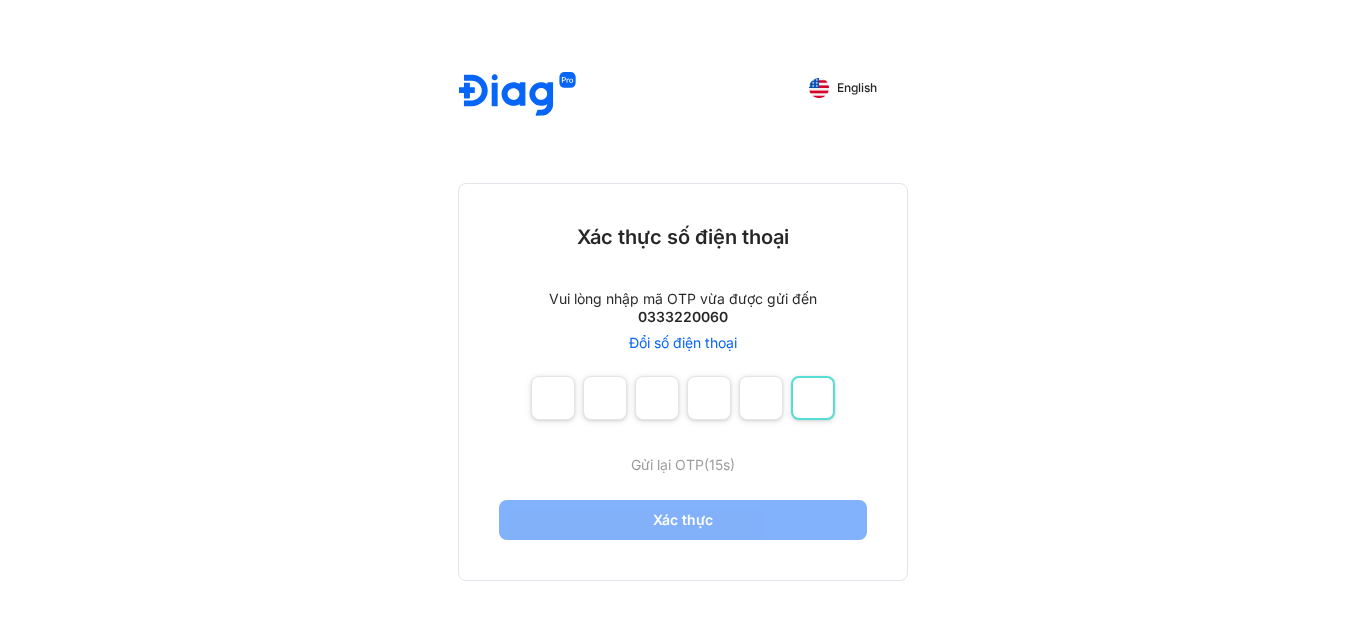 type on "*" 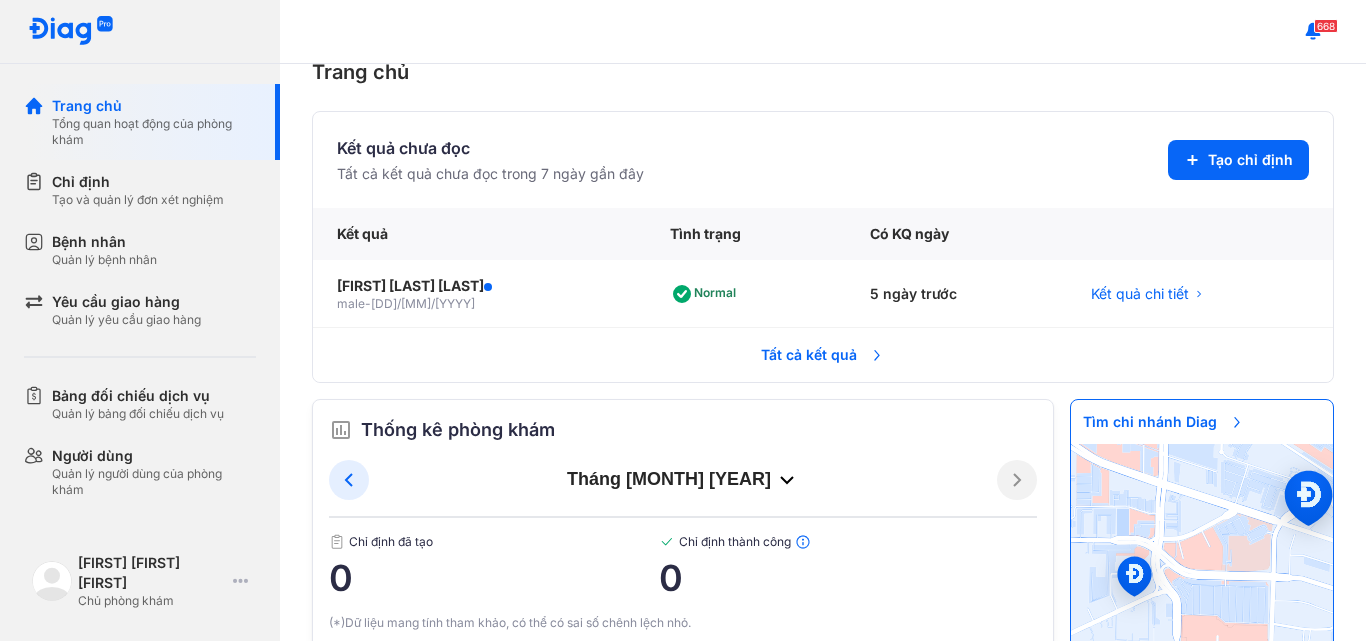 scroll, scrollTop: 0, scrollLeft: 0, axis: both 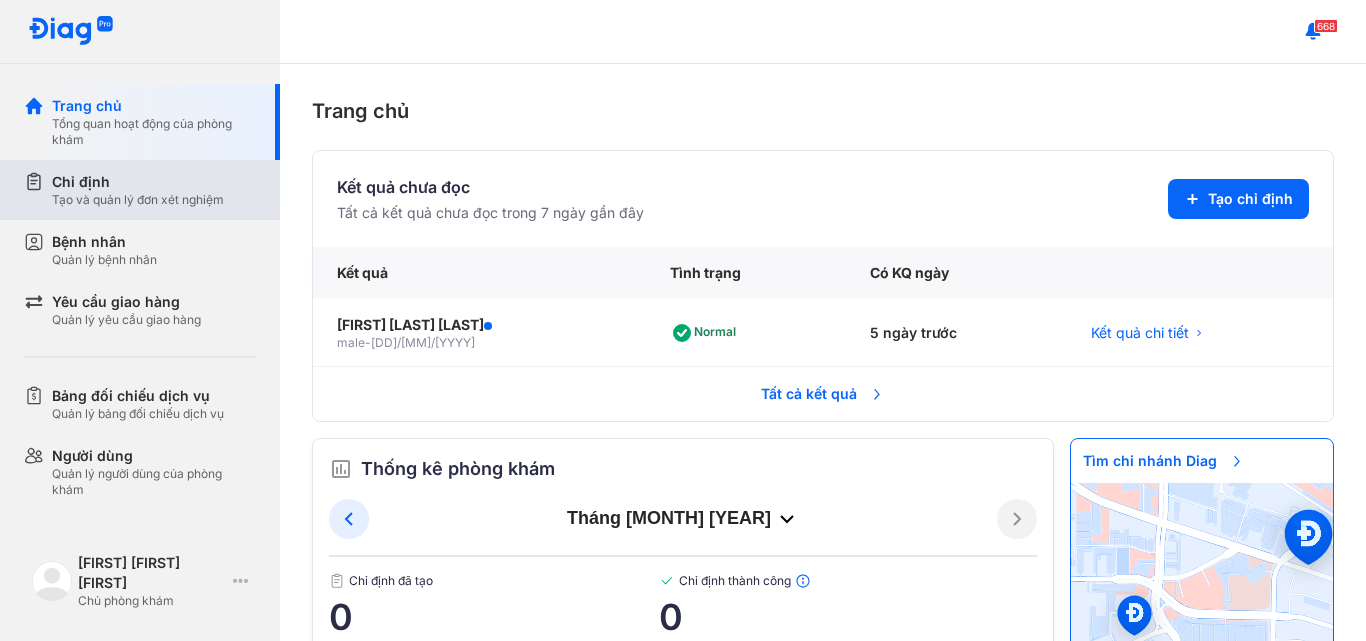 click on "Chỉ định" at bounding box center [138, 182] 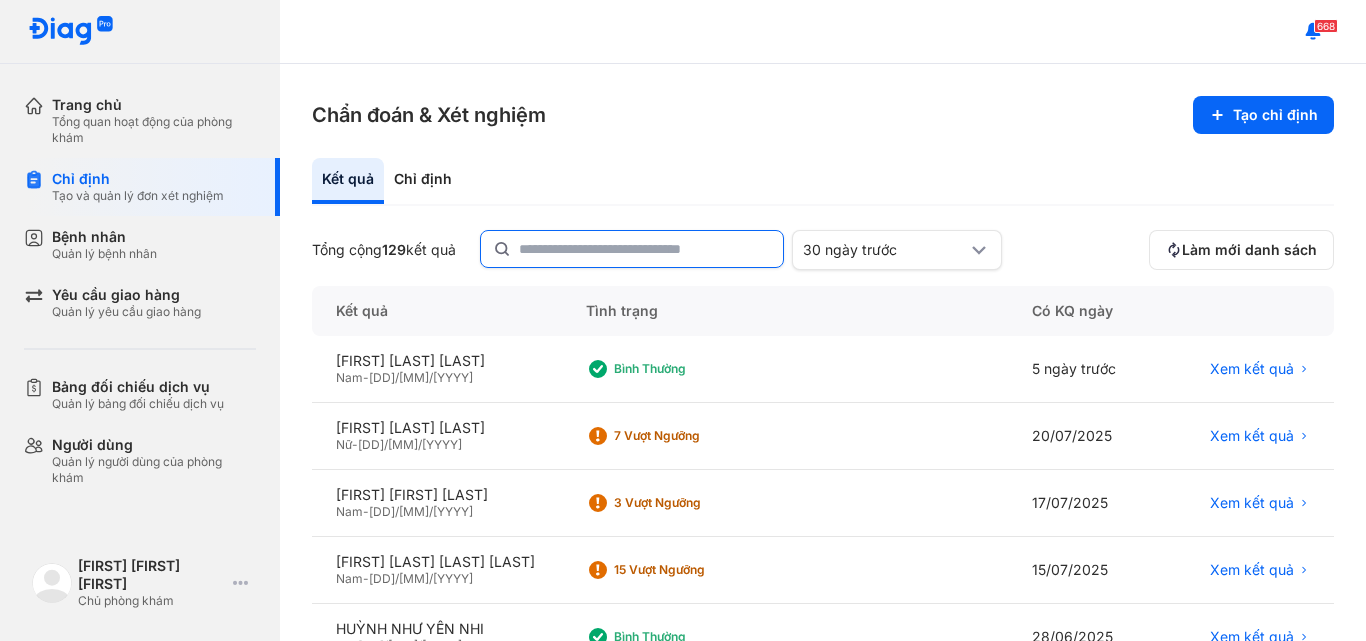 click 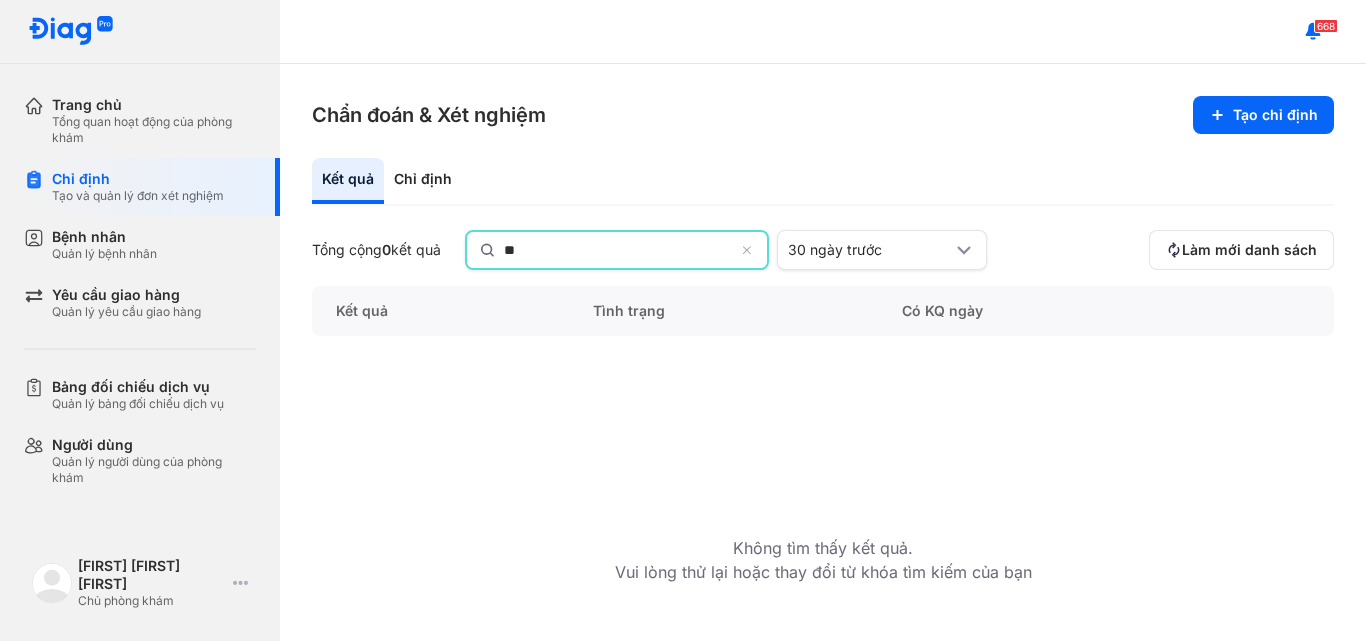 type on "*" 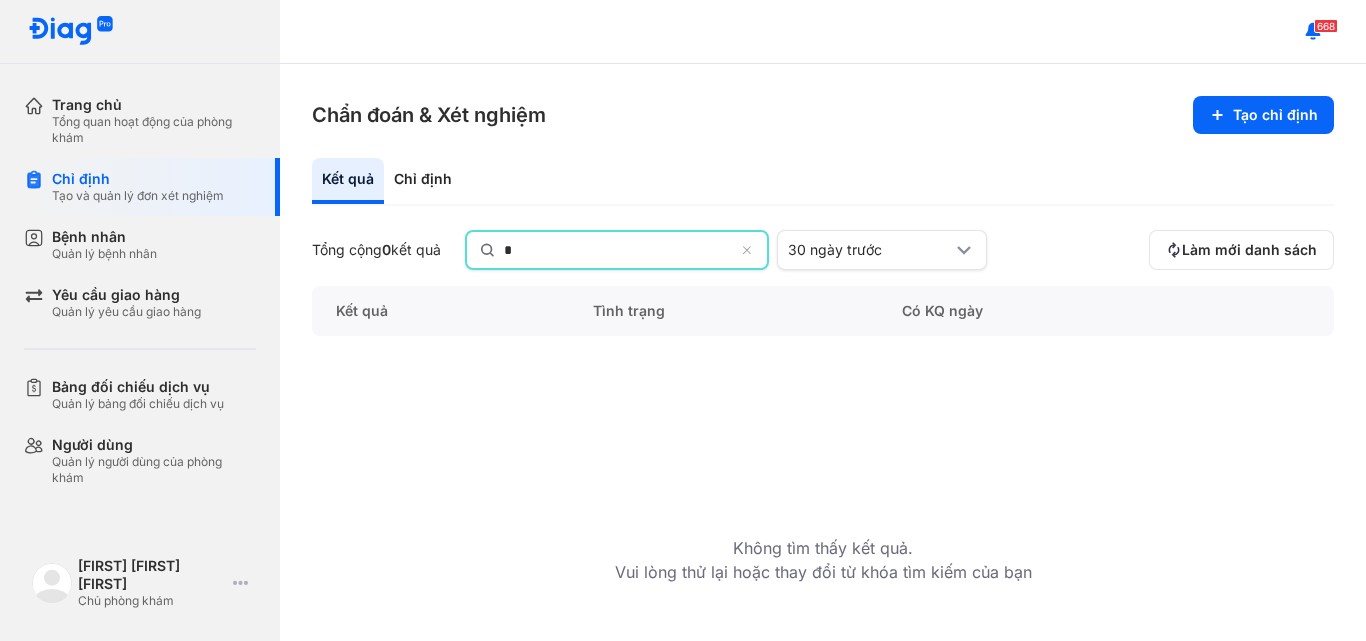 type 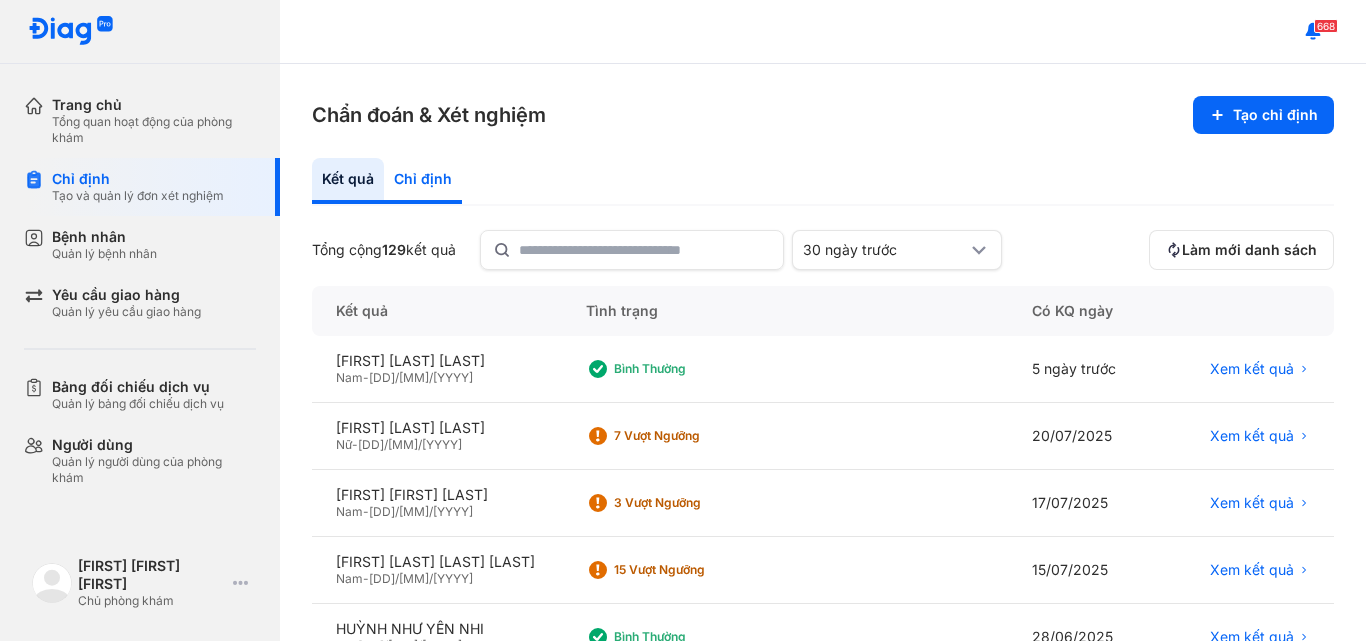 click on "Chỉ định" 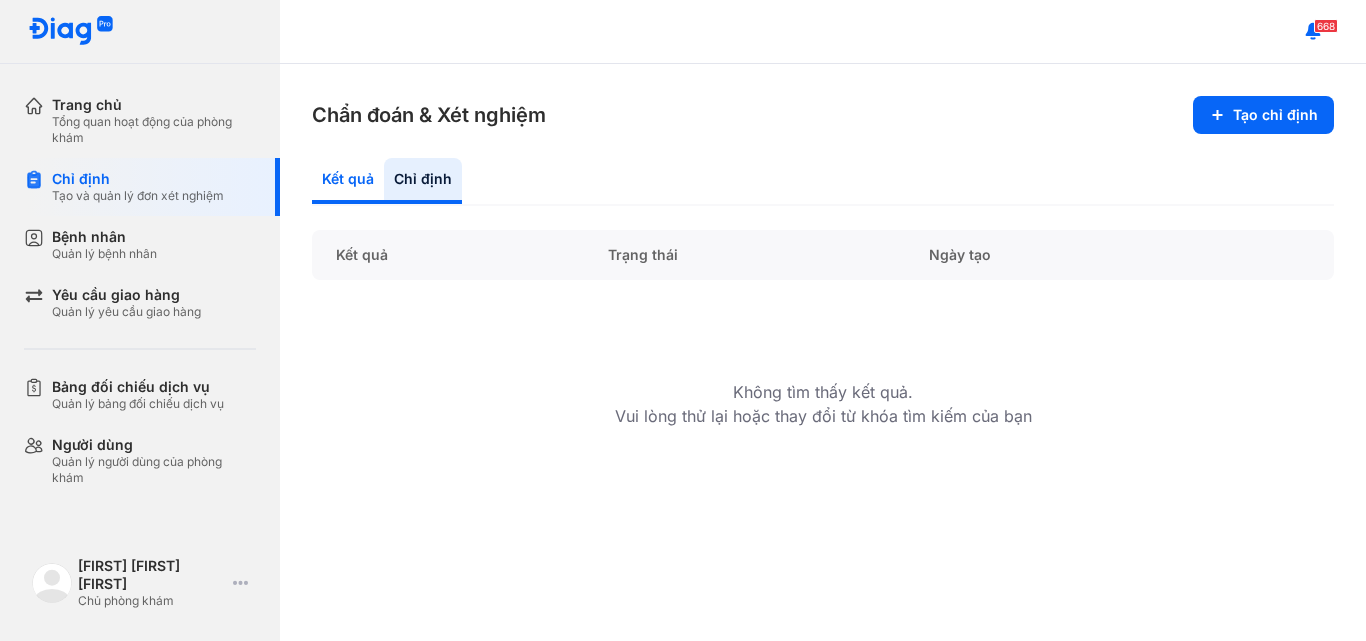 click on "Kết quả" 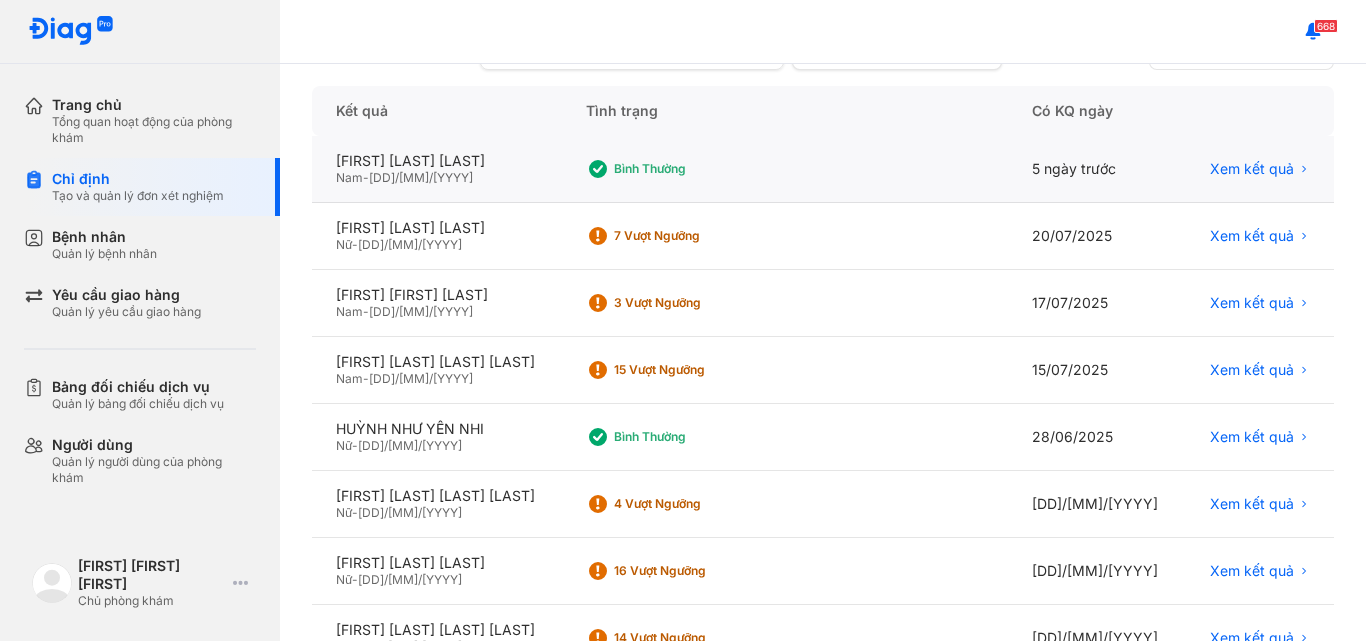 scroll, scrollTop: 0, scrollLeft: 0, axis: both 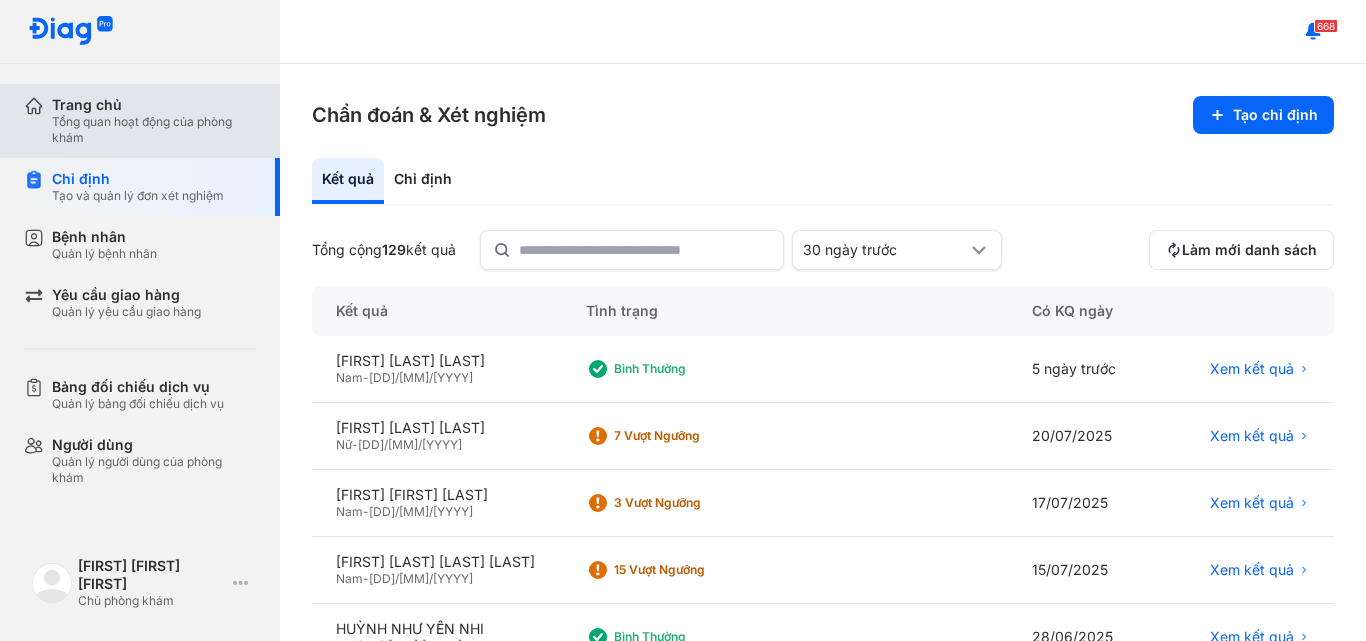 click on "Trang chủ" at bounding box center [154, 105] 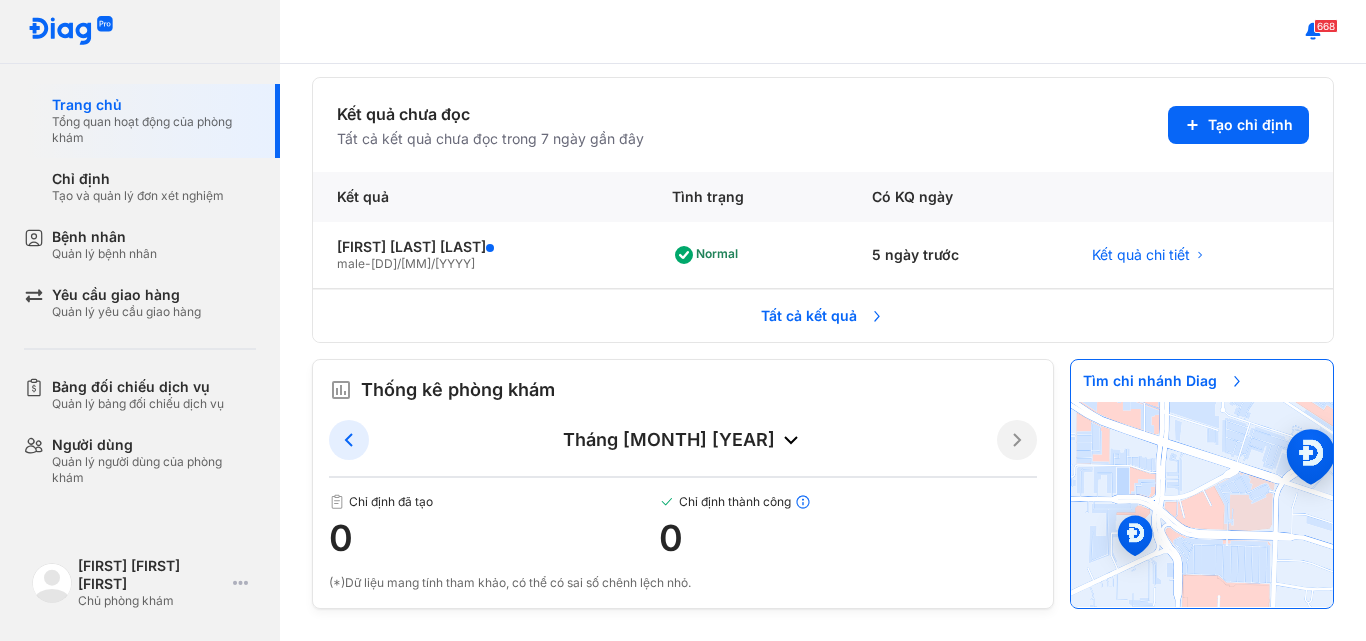 scroll, scrollTop: 0, scrollLeft: 0, axis: both 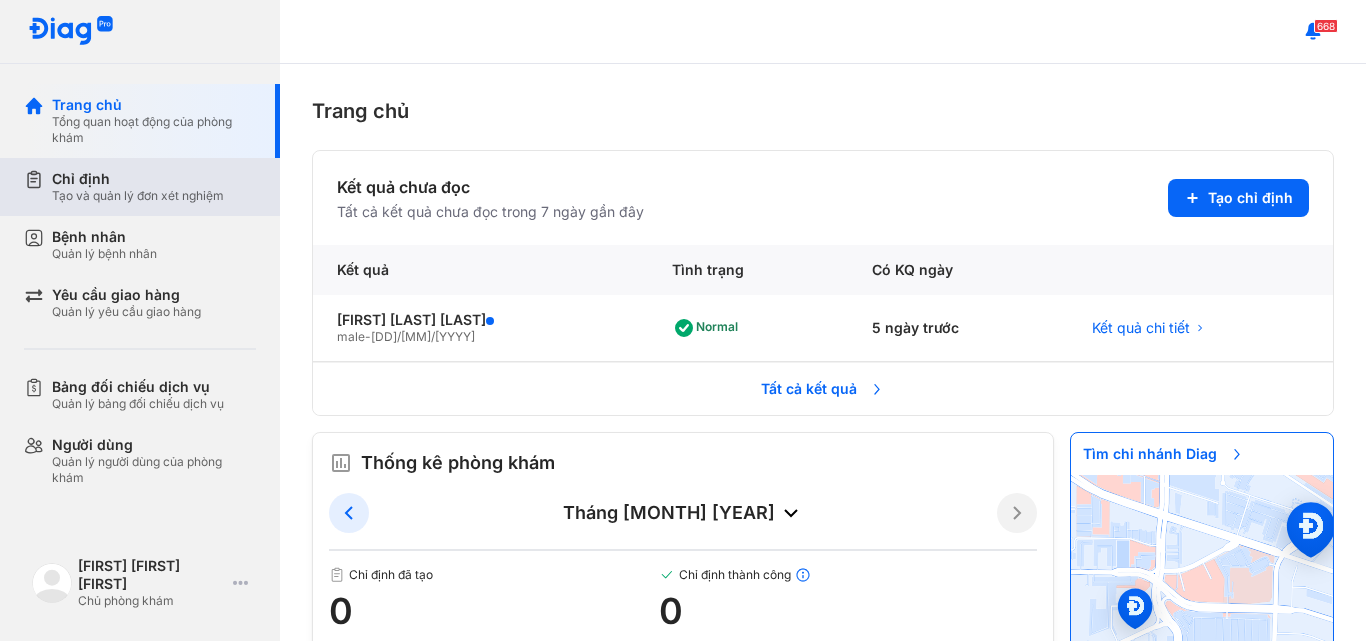 click on "Chỉ định Tạo và quản lý đơn xét nghiệm" at bounding box center (152, 187) 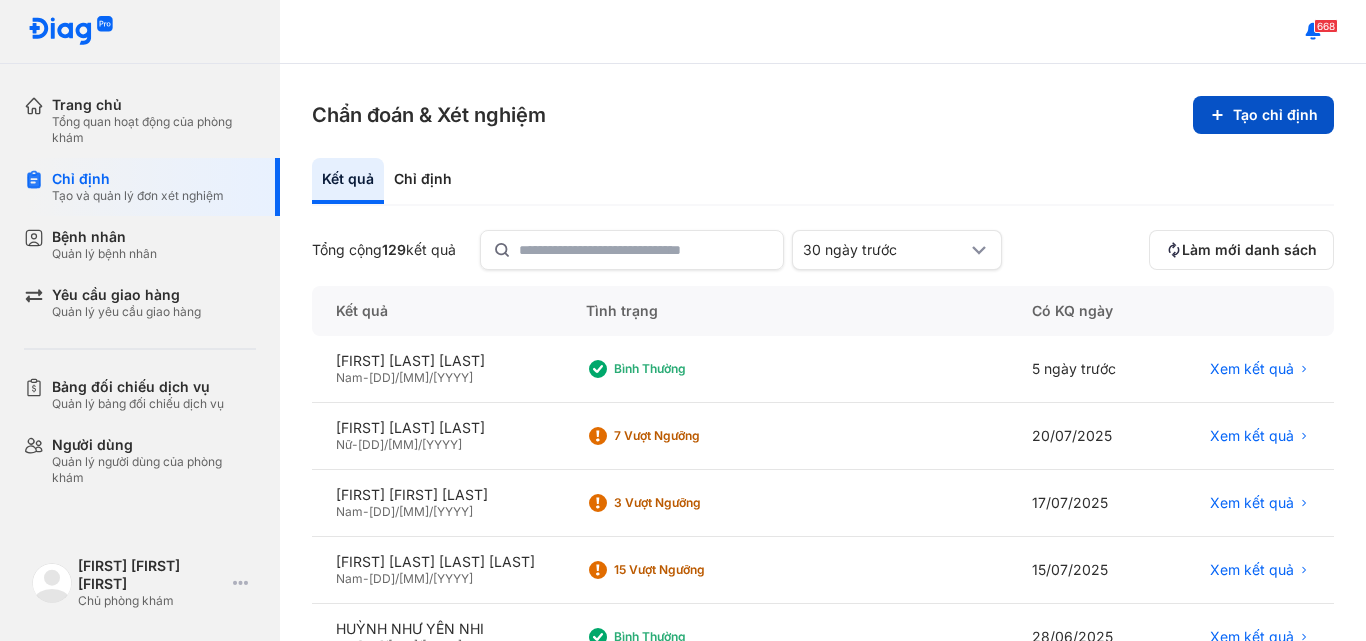 click on "Tạo chỉ định" at bounding box center (1263, 115) 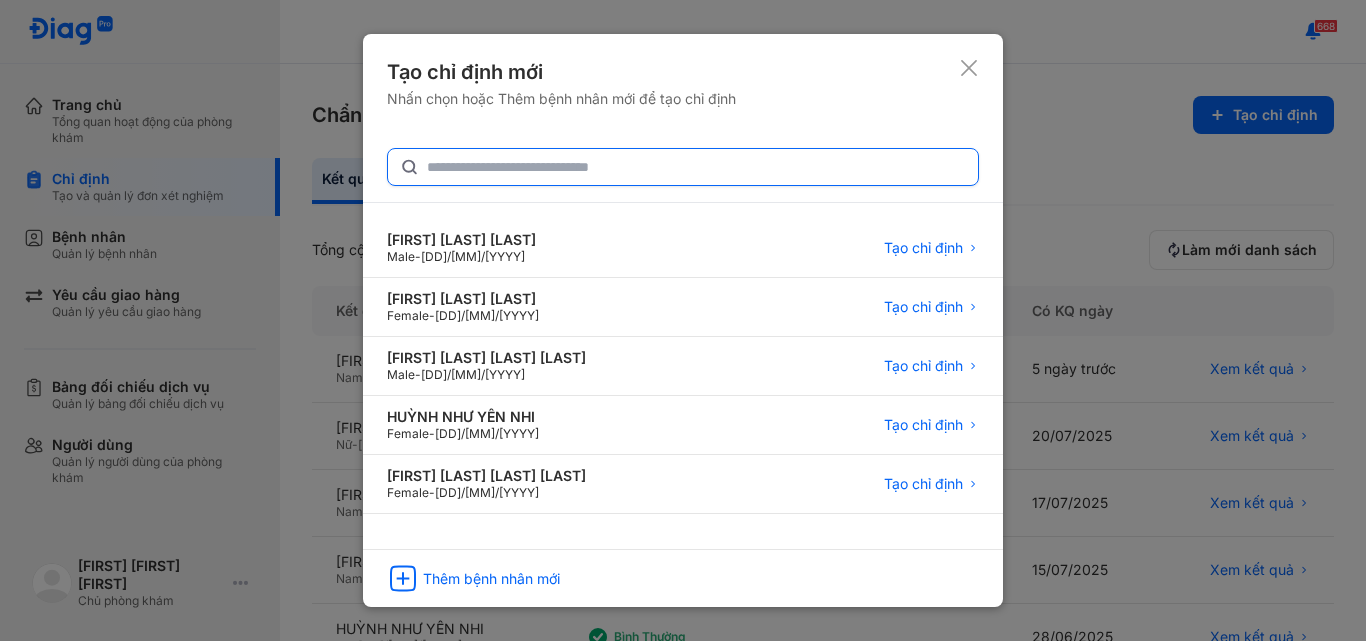 click 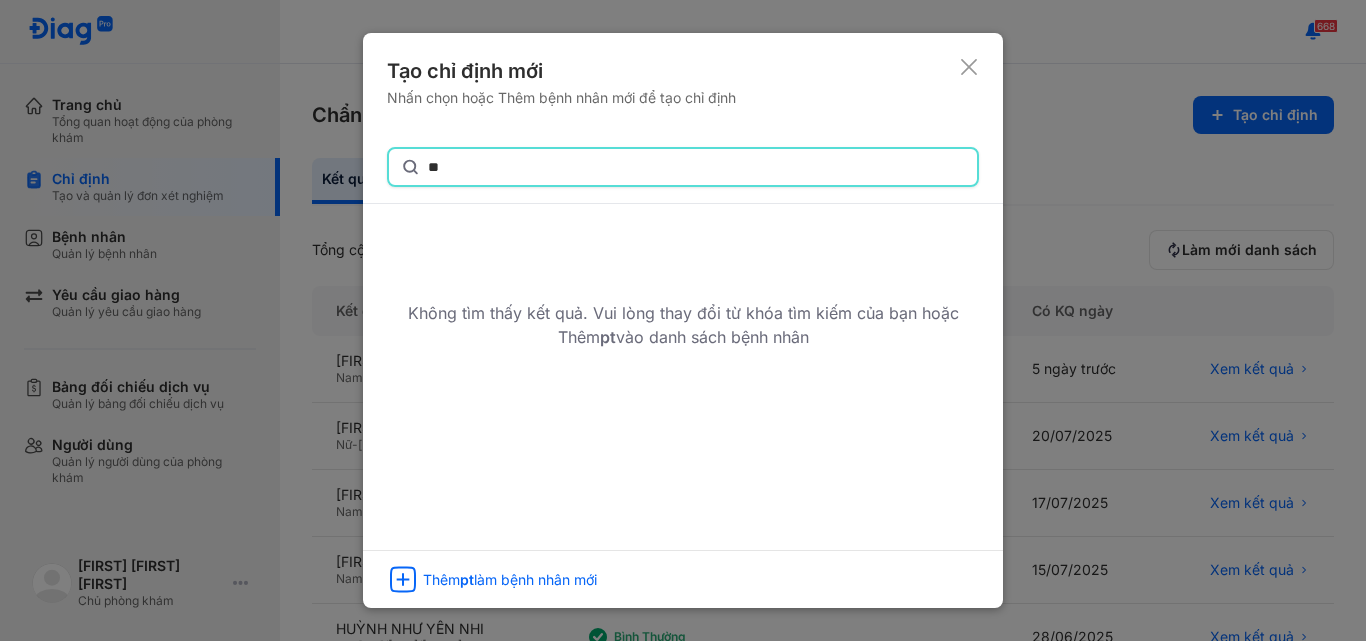 type on "*" 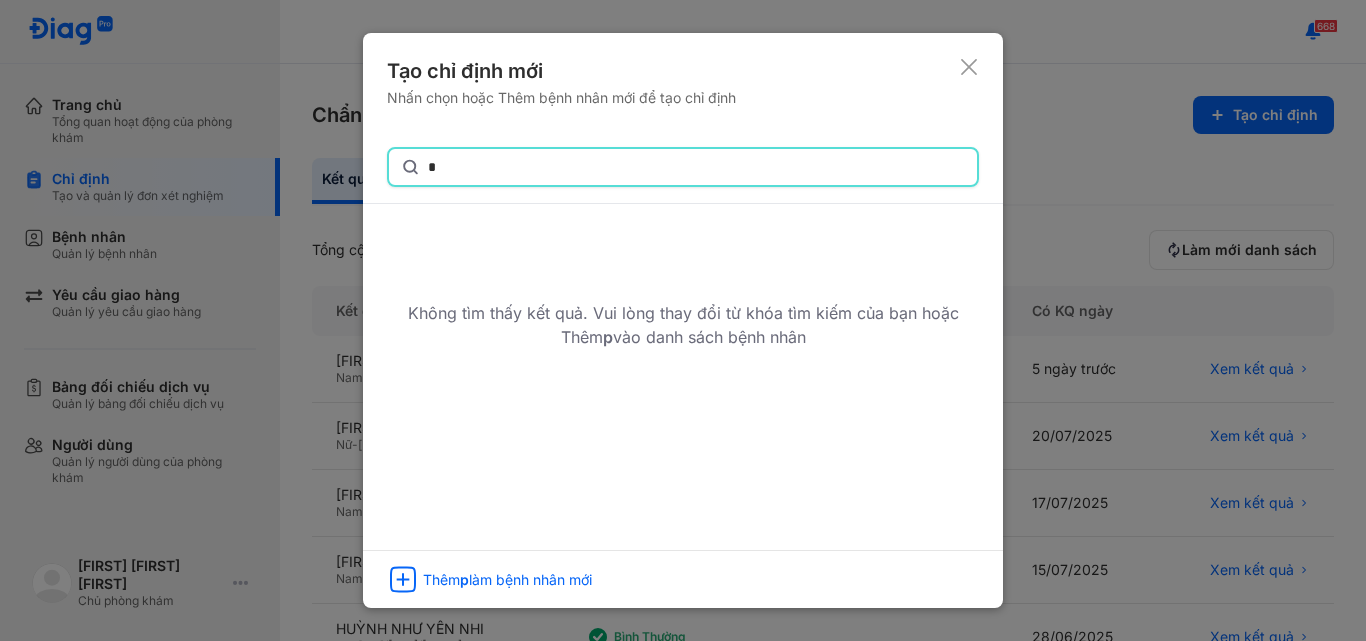 type 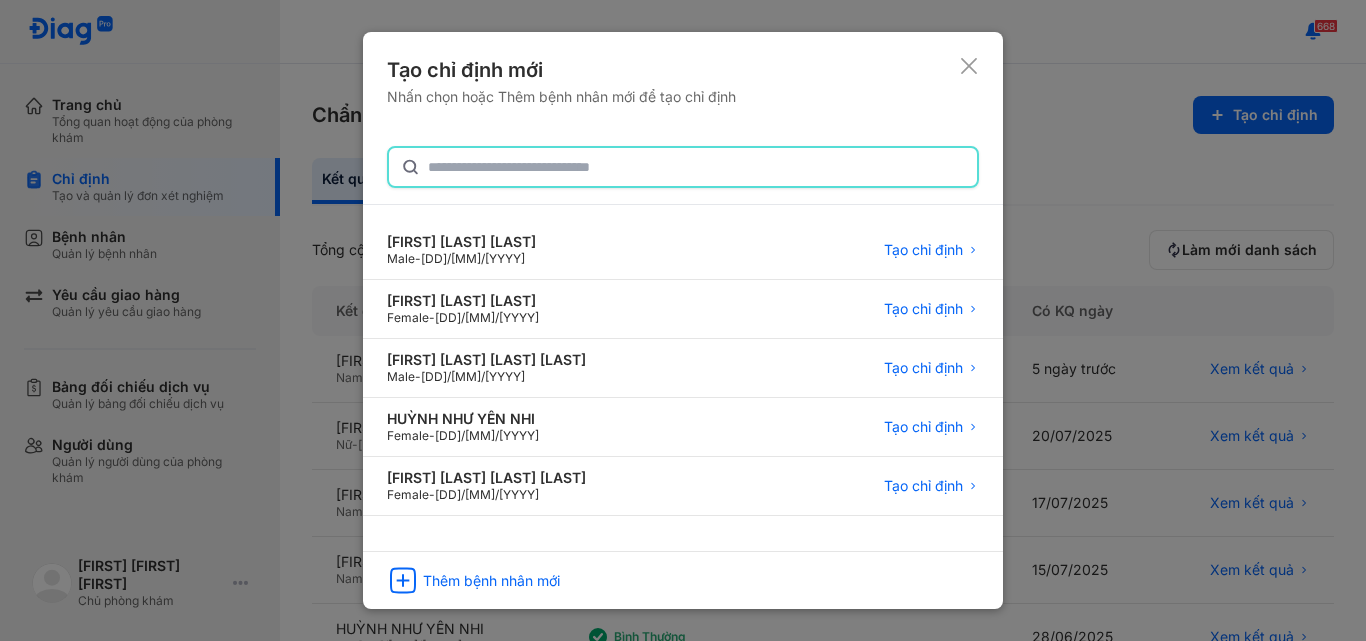 click 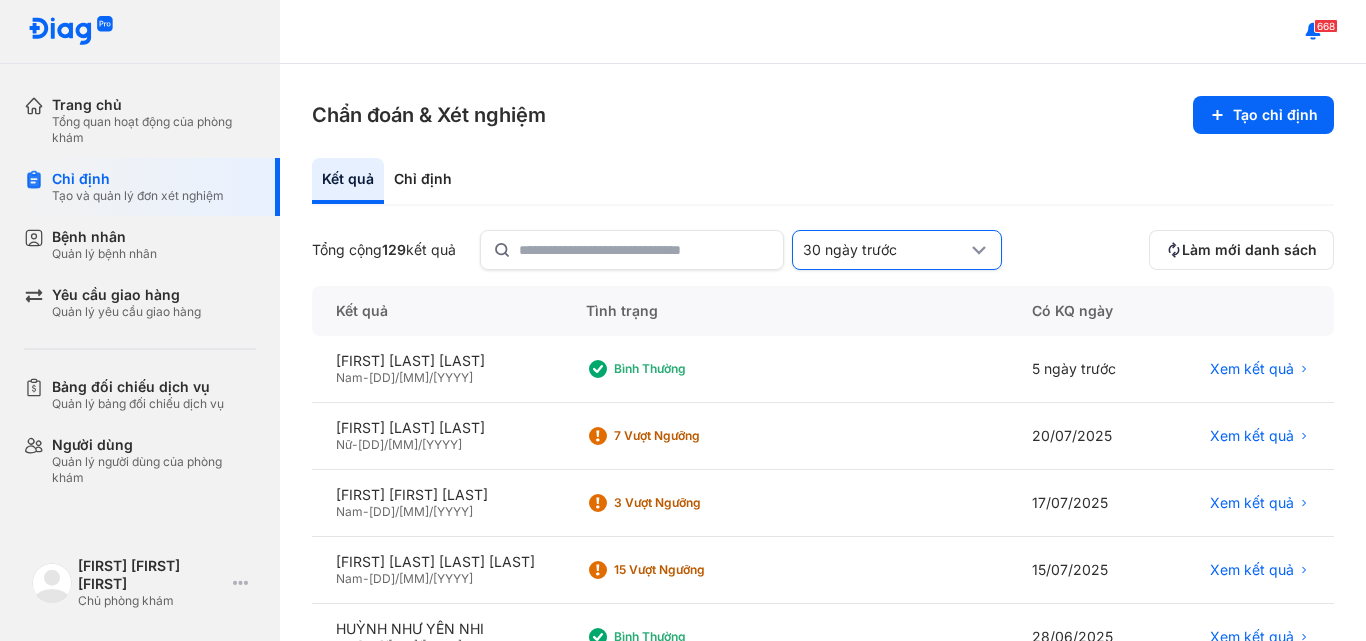click on "30 ngày trước" at bounding box center (885, 250) 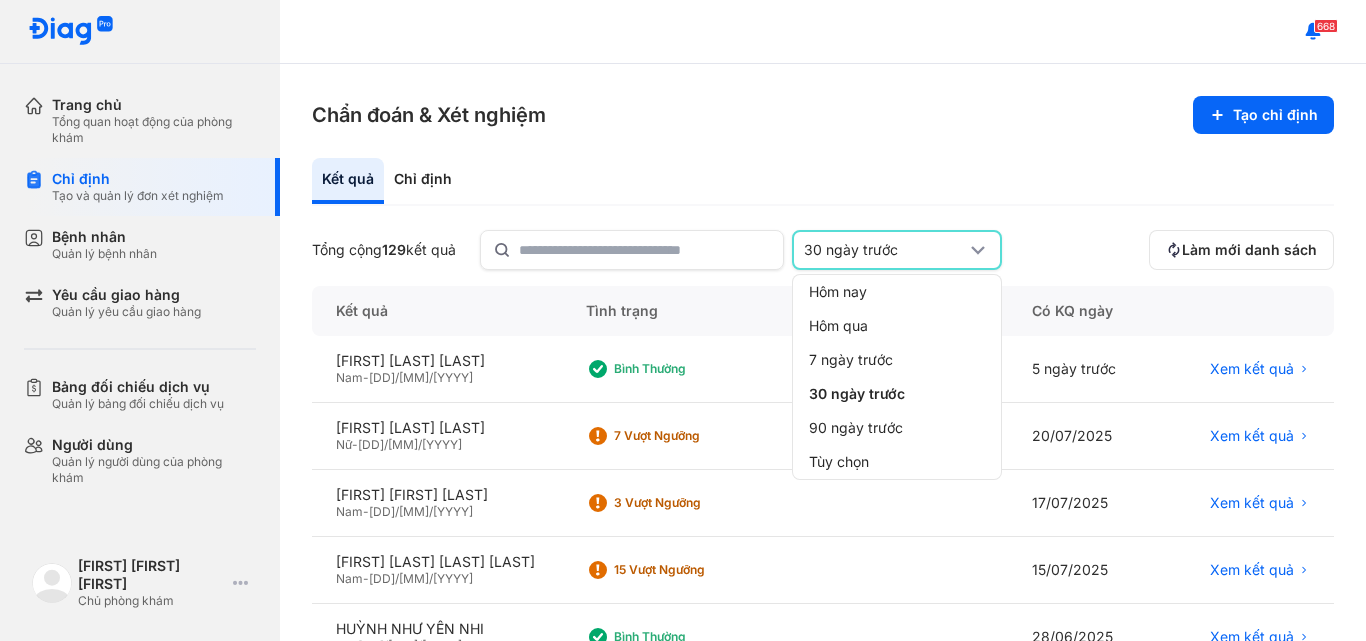 click on "30 ngày trước" at bounding box center (885, 250) 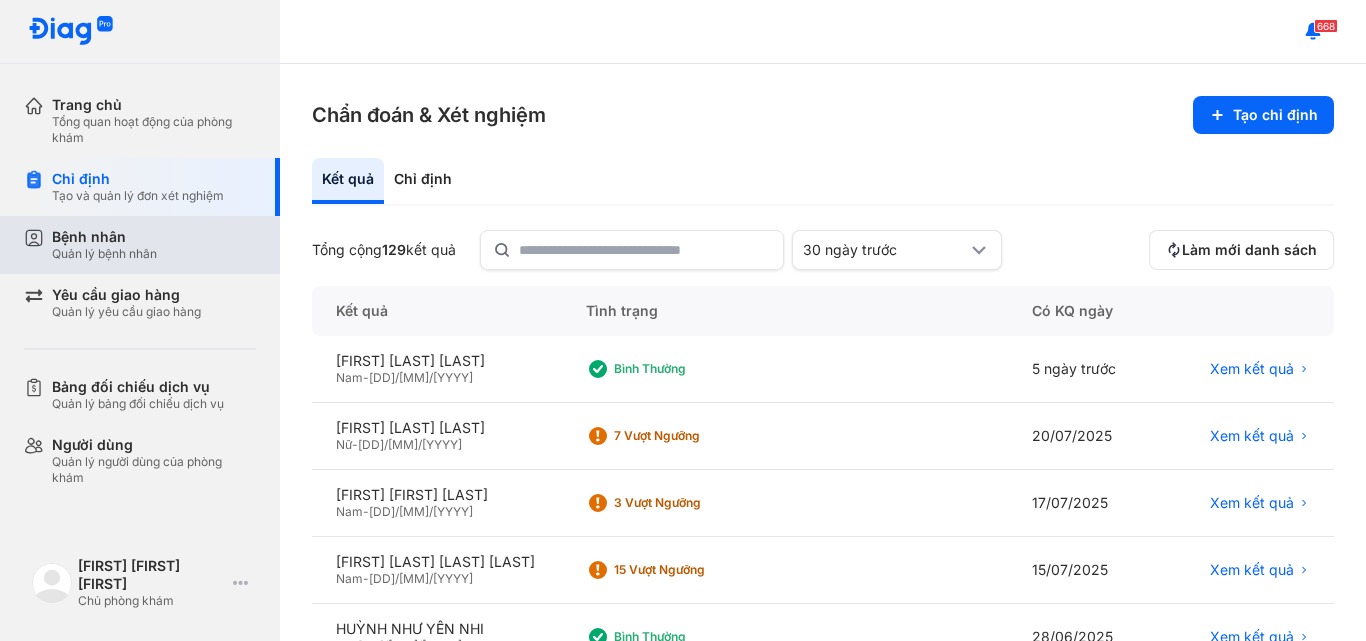 click on "Bệnh nhân" at bounding box center [104, 237] 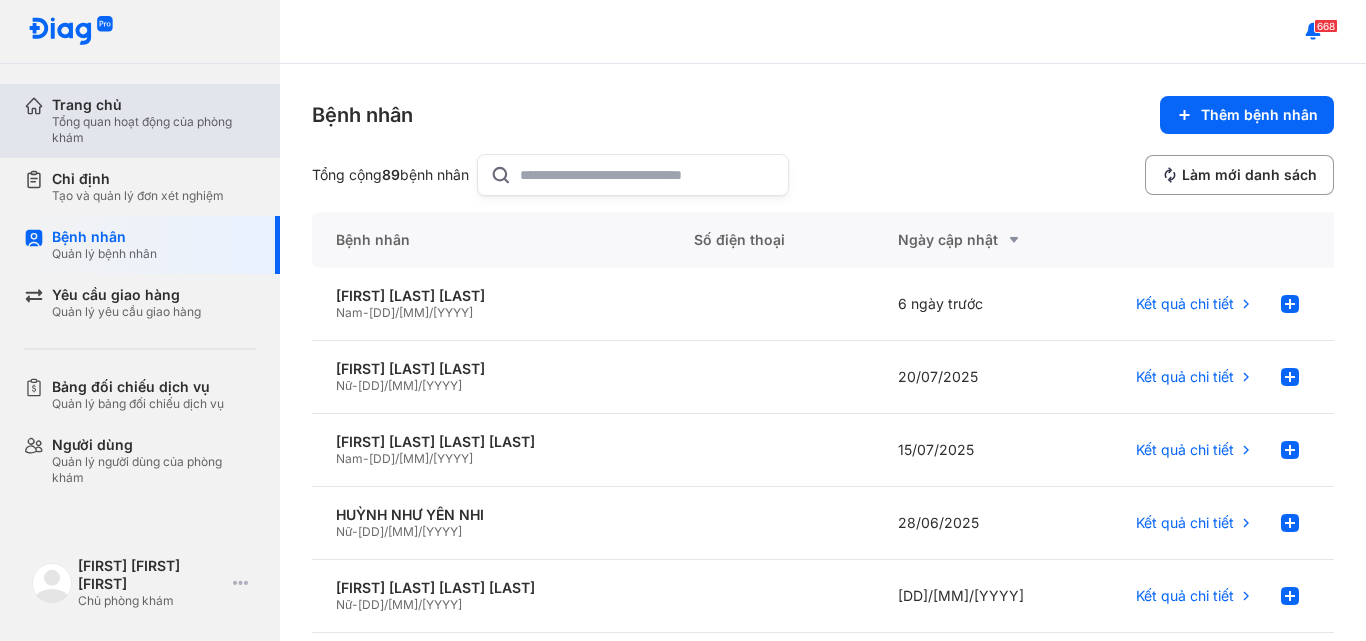 click on "Tổng quan hoạt động của phòng khám" at bounding box center (154, 130) 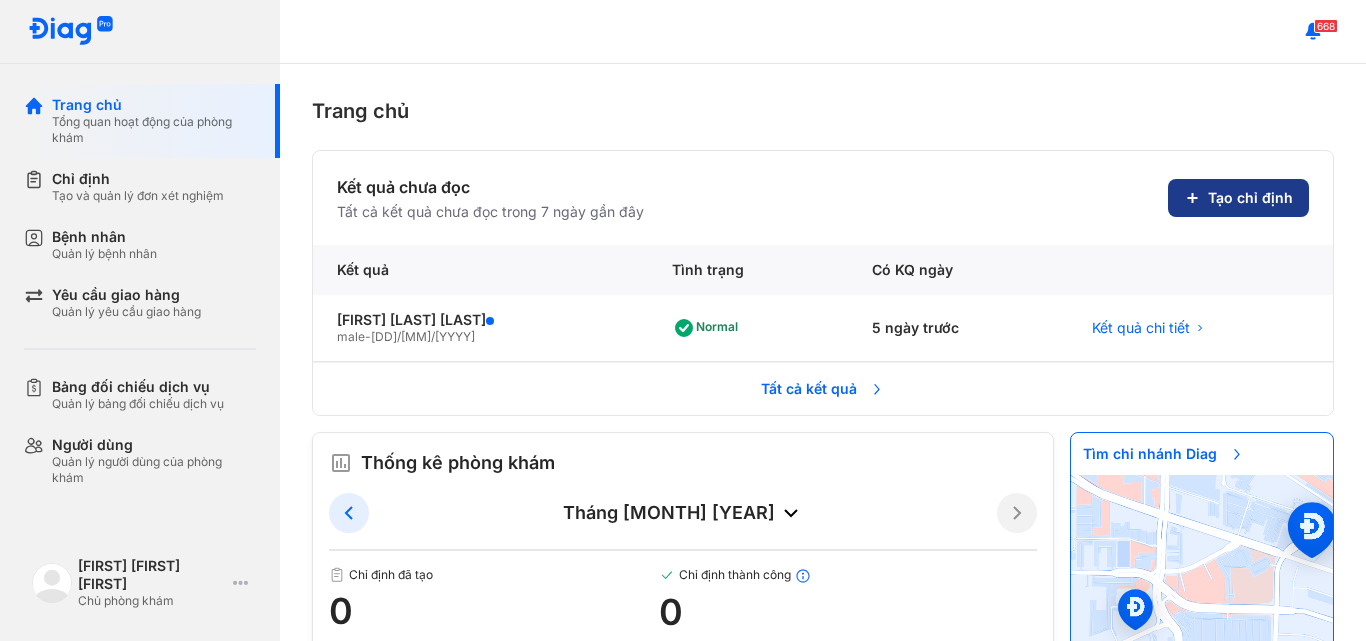 click on "Tạo chỉ định" 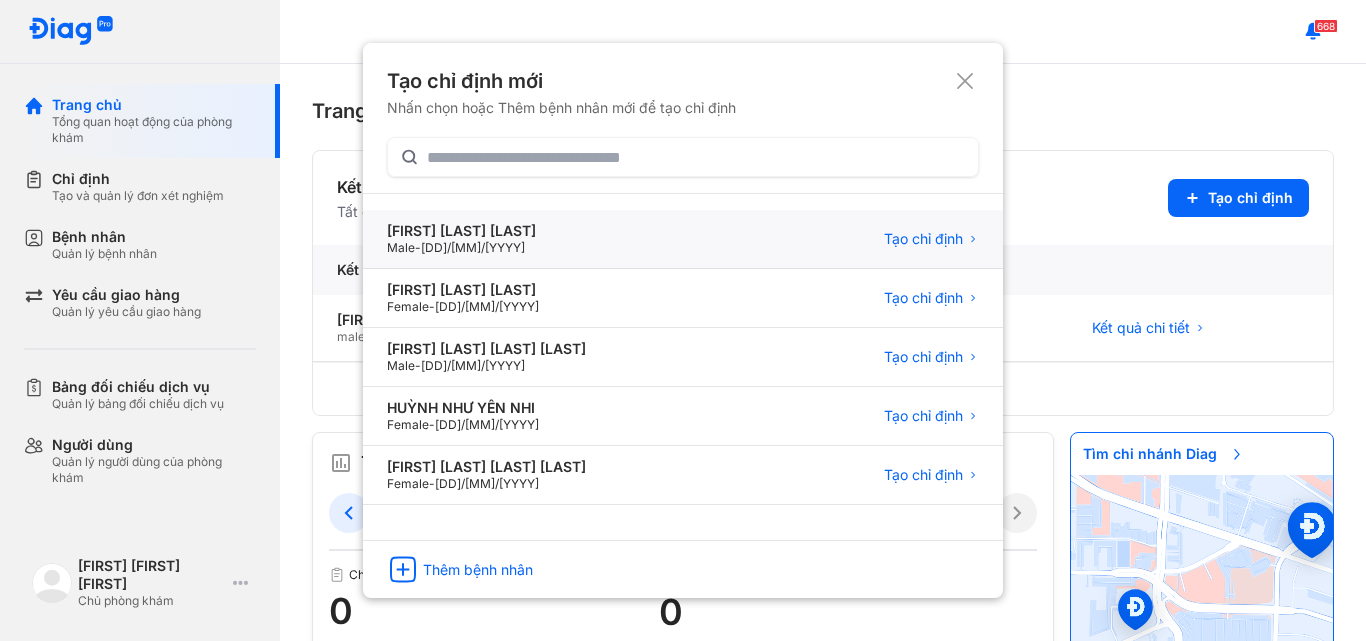 click on "[FIRST] [LAST] [LAST]" at bounding box center [461, 231] 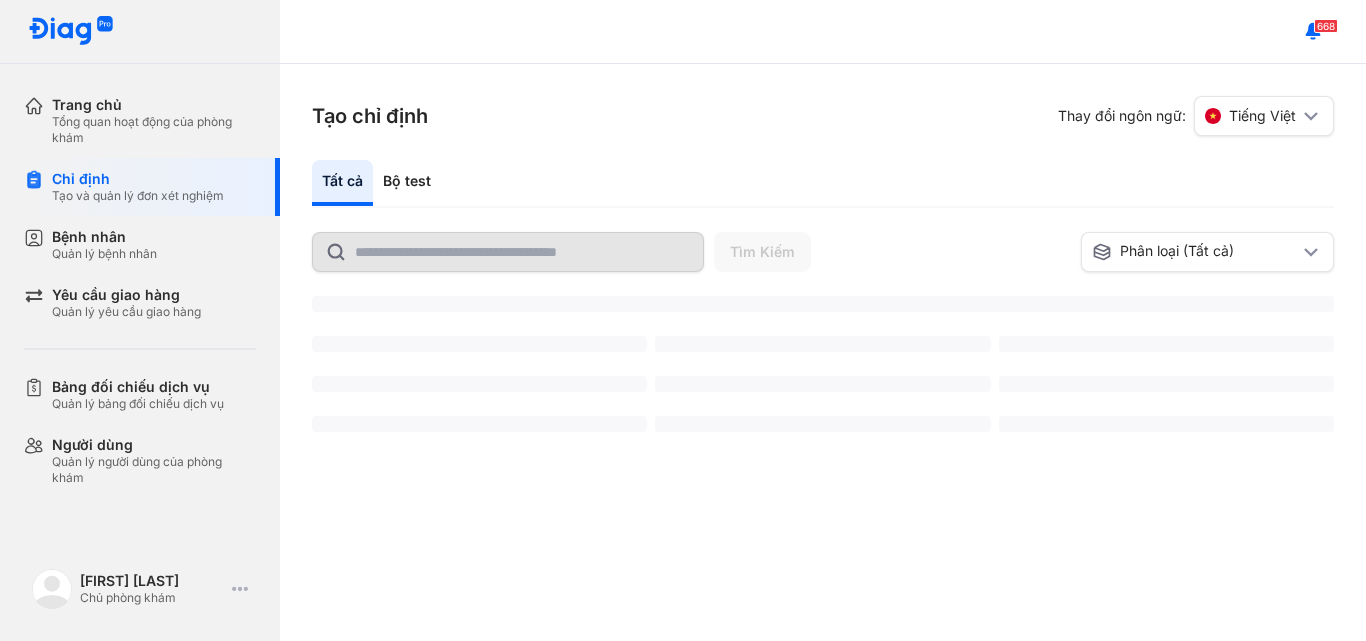 scroll, scrollTop: 0, scrollLeft: 0, axis: both 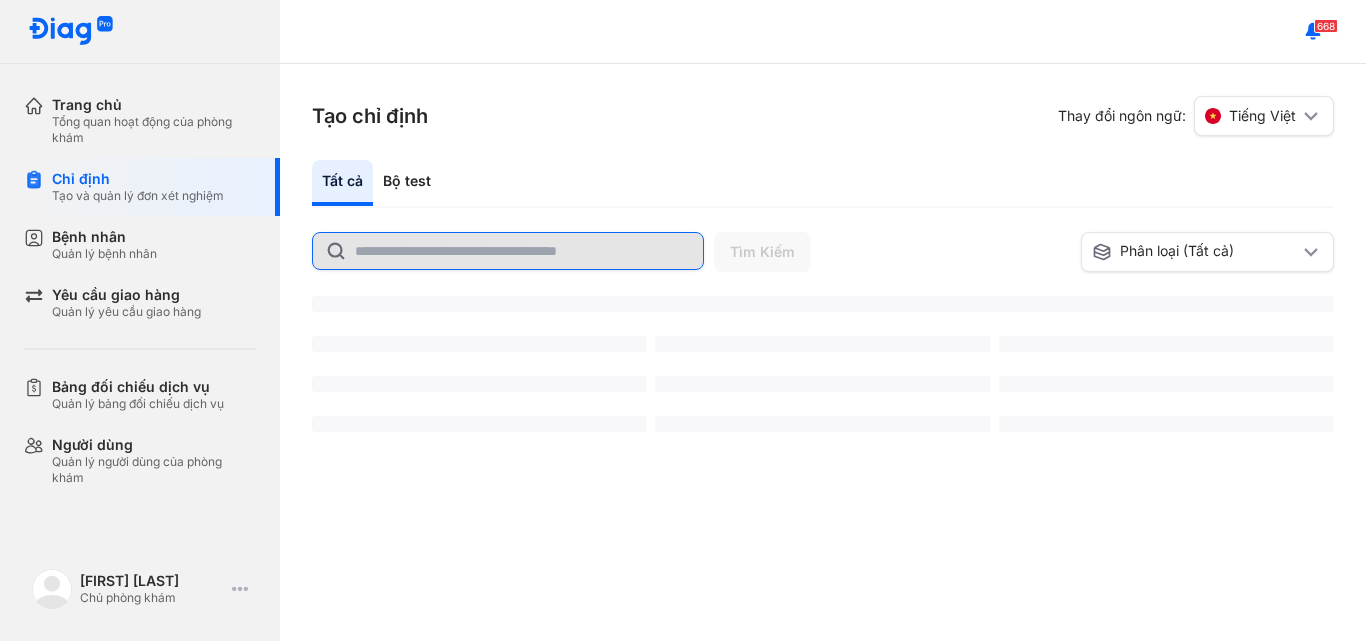 click 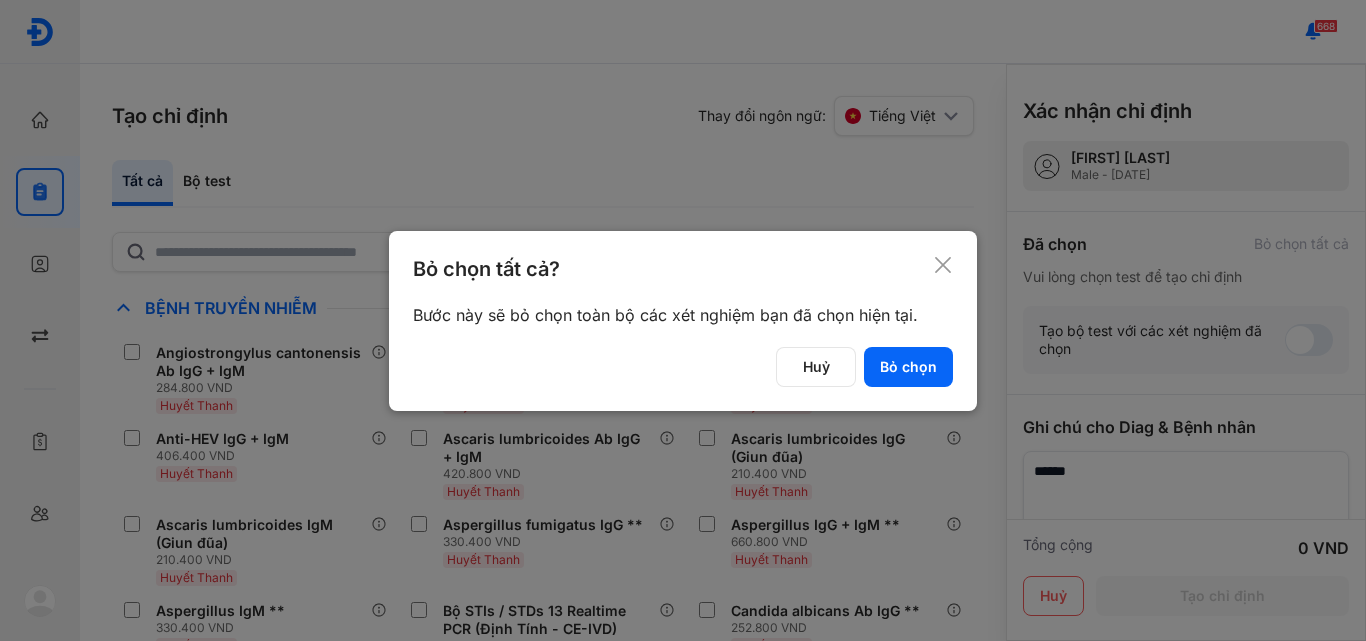 click 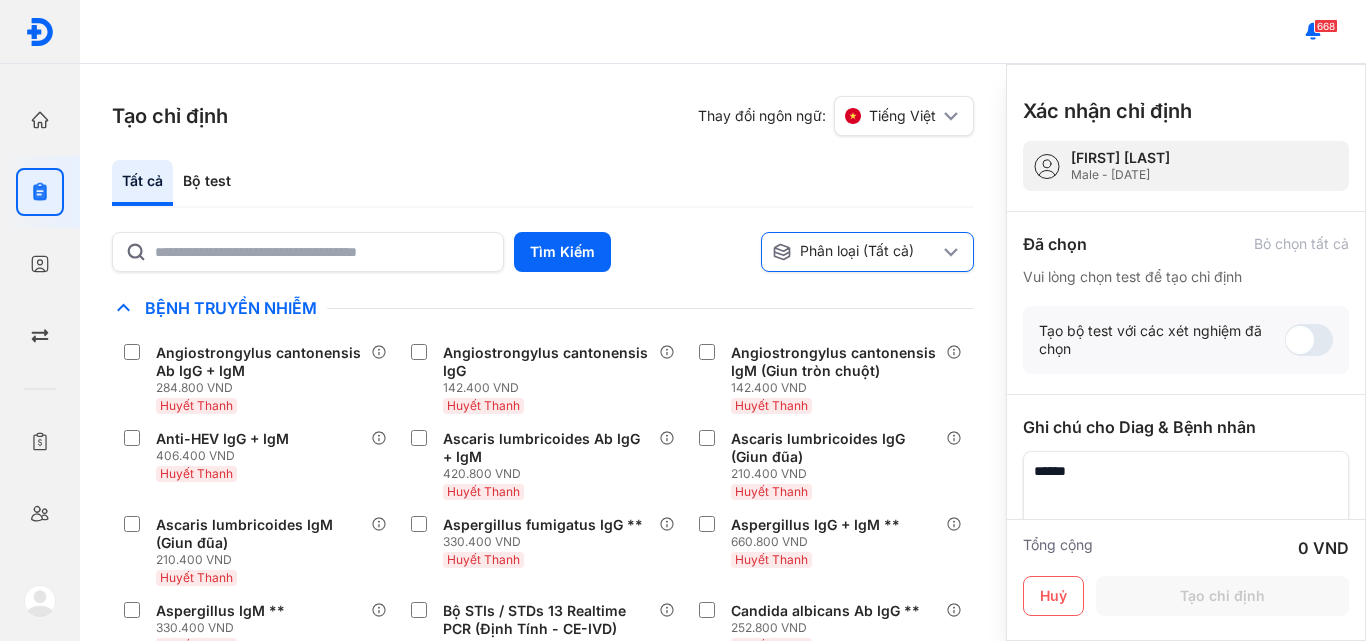 click on "Phân loại (Tất cả)" 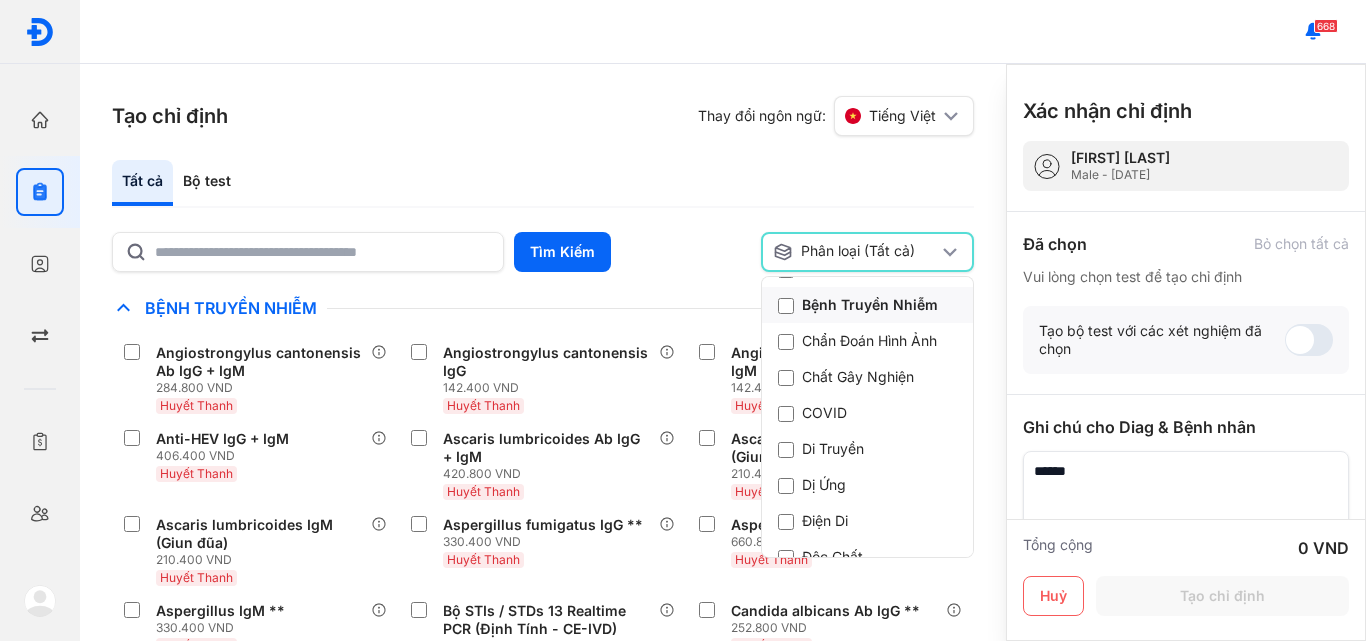 scroll, scrollTop: 200, scrollLeft: 0, axis: vertical 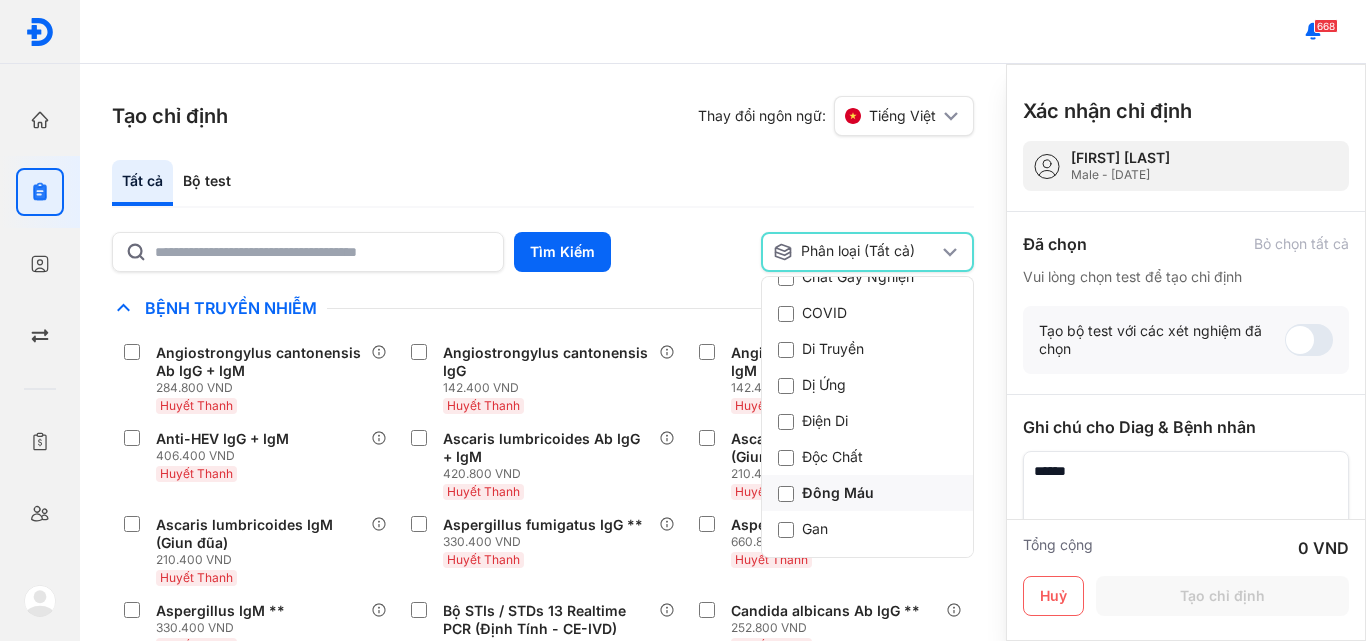 click on "Đông Máu" 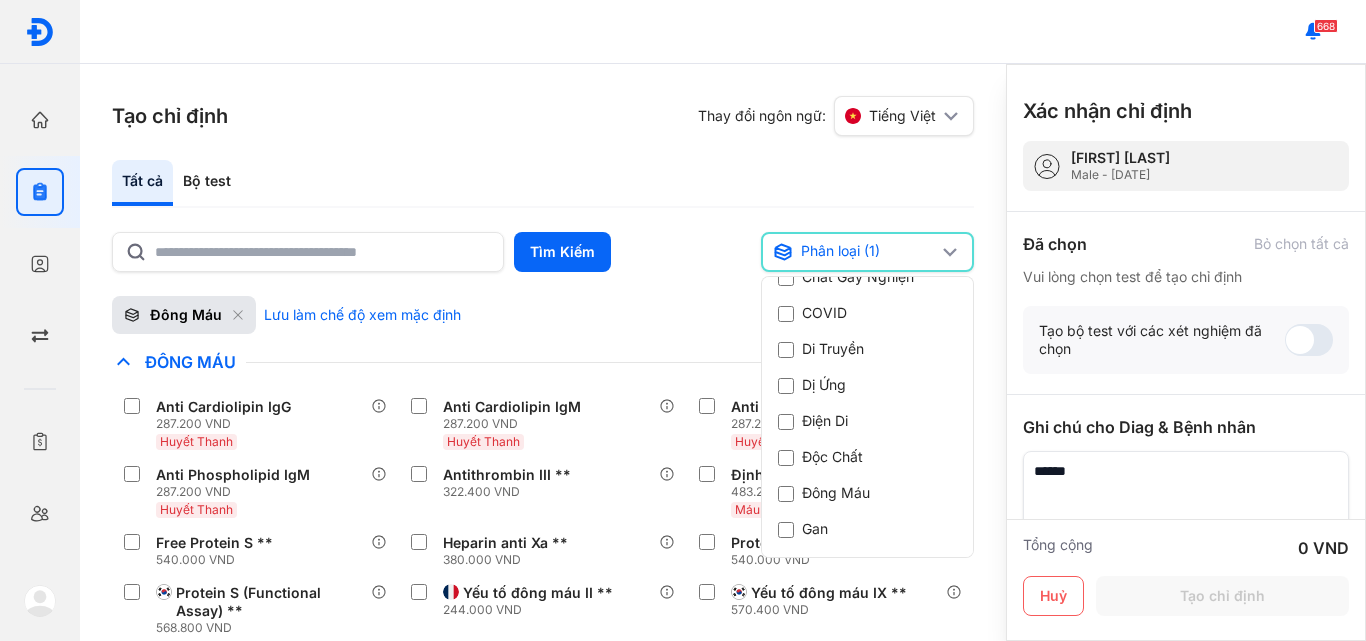 click on "Tìm Kiếm  Phân loại (1)  Reset bộ lọc  Chỉ định nhiều nhất  Bệnh Truyền Nhiễm  Chẩn Đoán Hình Ảnh  Chất Gây Nghiện  COVID  Di Truyền  Dị Ứng  Điện Di  Độc Chất  Đông Máu  Gan  Hô Hấp  Huyết Học  Khác  Ký Sinh Trùng  Nội Tiết Tố & Hóoc-môn  Sản Phụ Khoa  Sàng Lọc Tiền Sinh  STIs  Sức Khỏe Nam Giới  Thận  Tiểu Đường  Tim Mạch  Tổng Quát  Tuyến Giáp  Tự Miễn  Ung Thư  Vi Chất  Vi Sinh  Viêm Gan  Yếu Tố Viêm Đông Máu Lưu làm chế độ xem mặc định Đông Máu Anti Cardiolipin IgG 287.200 VND Huyết Thanh Anti Cardiolipin IgM 287.200 VND Huyết Thanh Anti Phospholipid IgG 287.200 VND Huyết Thanh Anti Phospholipid IgM 287.200 VND Huyết Thanh Antithrombin III ** 322.400 VND Định lượng D-Dimer 483.200 VND Máu Toàn Phần Free Protein S ** 540.000 VND Heparin anti Xa ** 380.000 VND Protein C ** 540.000 VND Protein S (Functional Assay) ** 568.800 VND Yếu tố đông máu II **" 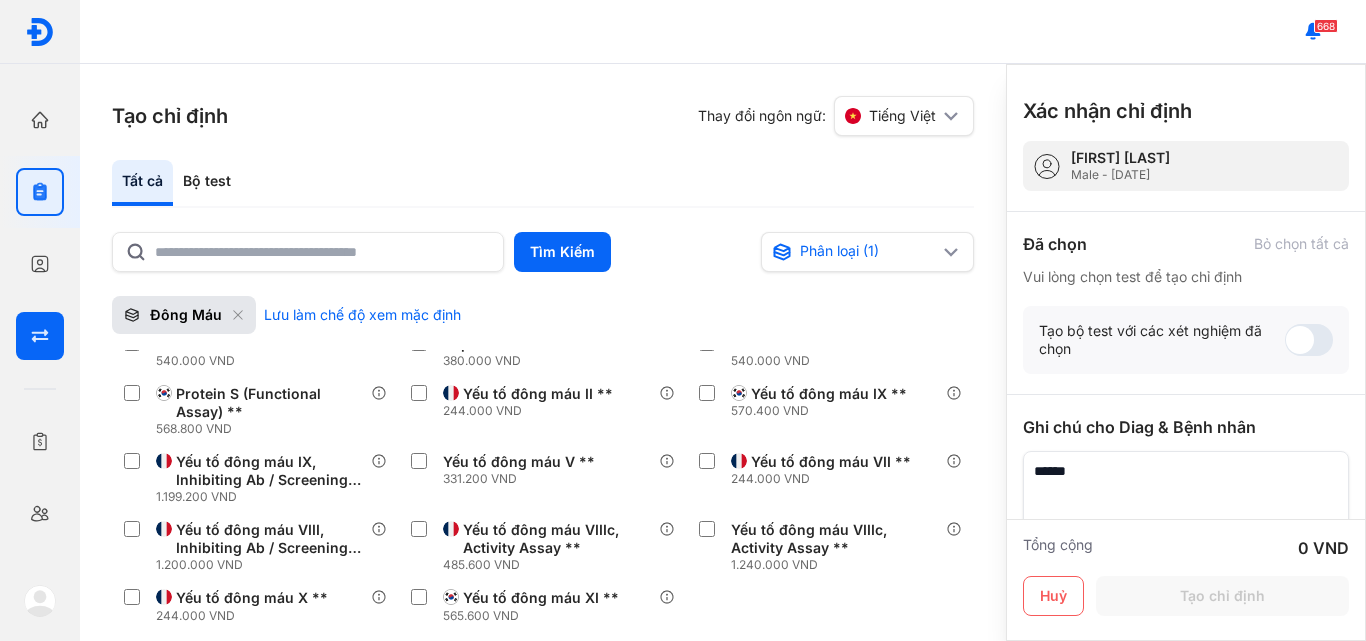 scroll, scrollTop: 200, scrollLeft: 0, axis: vertical 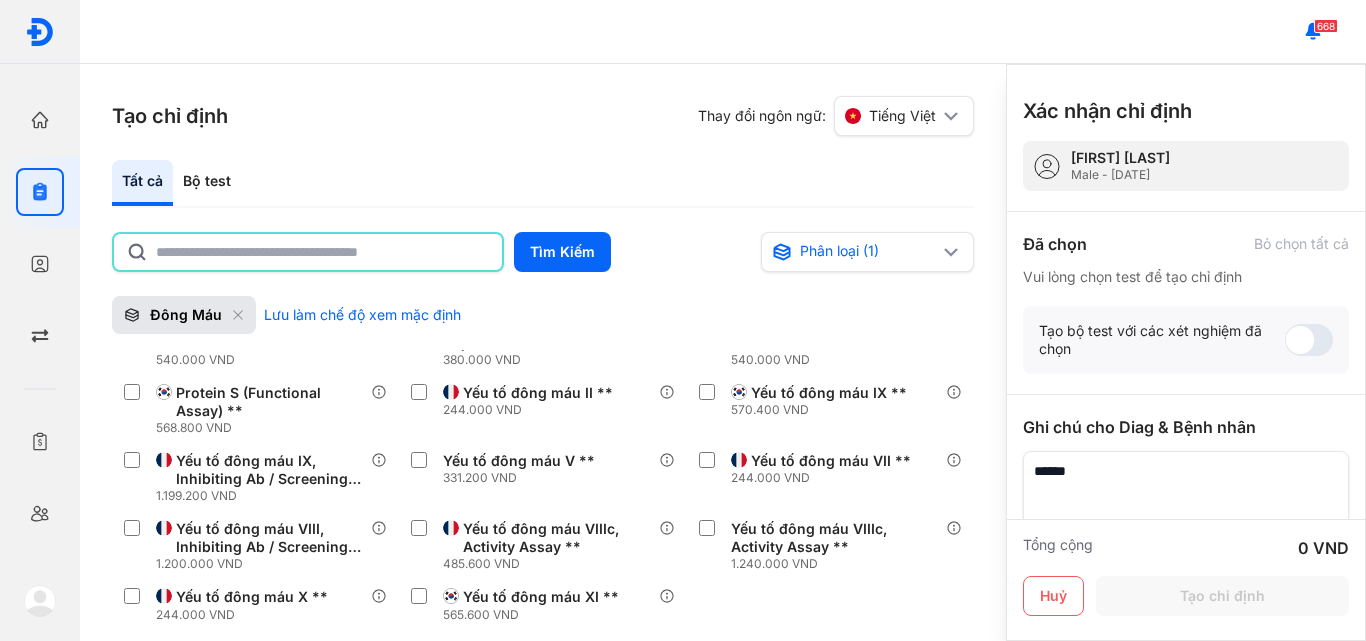 click 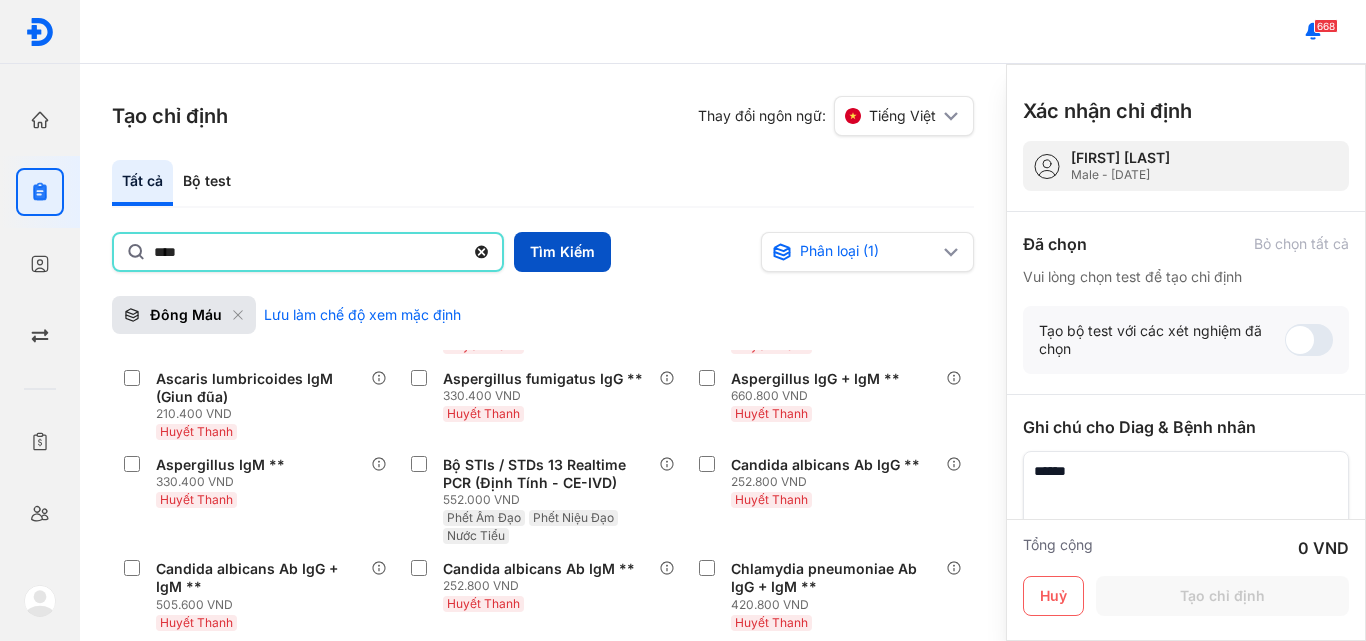 type on "****" 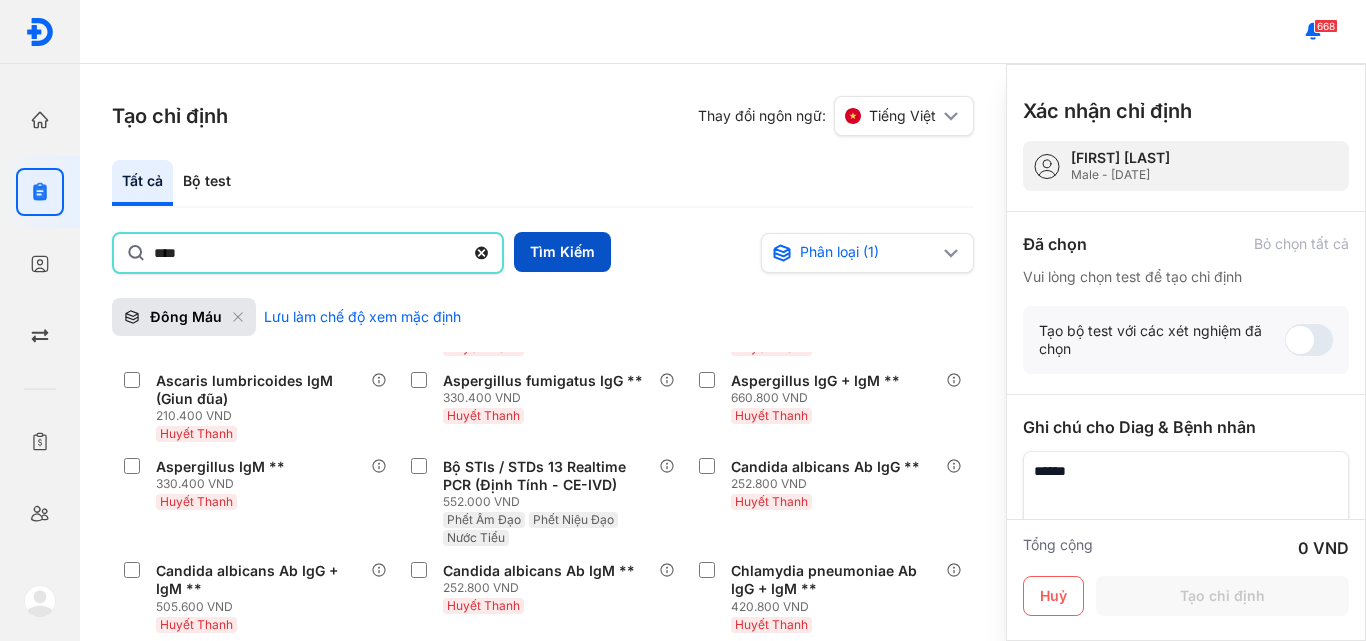 click on "Tìm Kiếm" at bounding box center (562, 252) 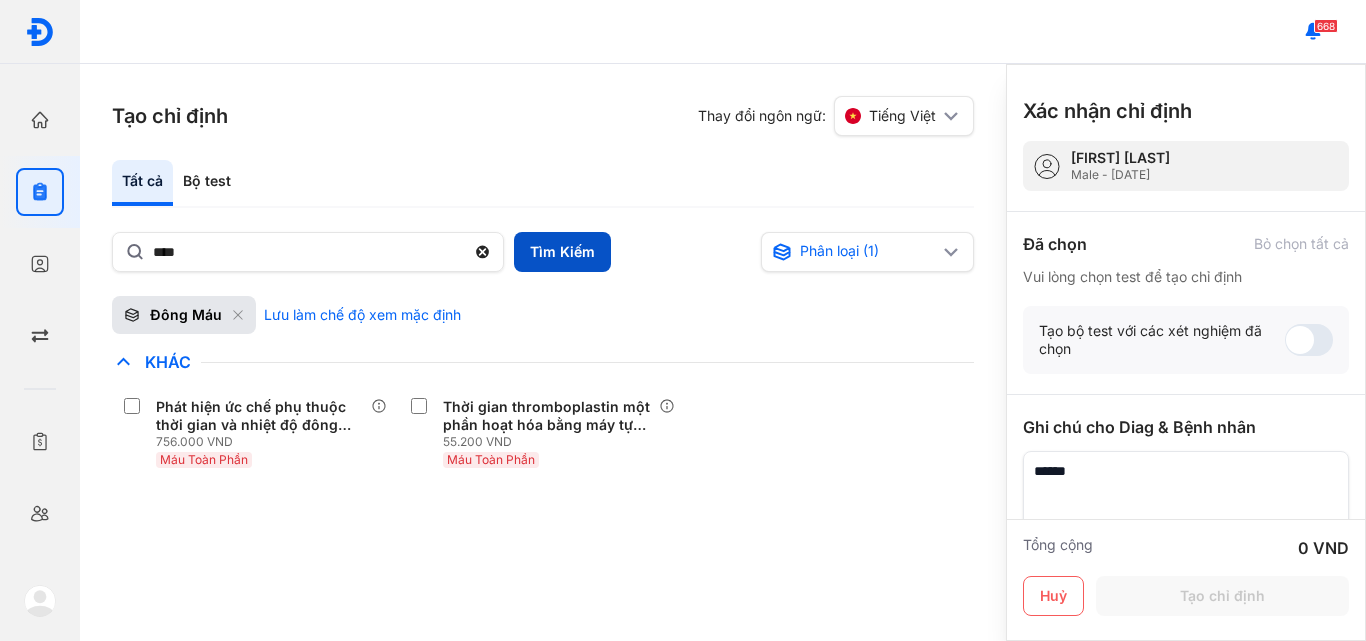 scroll, scrollTop: 0, scrollLeft: 0, axis: both 